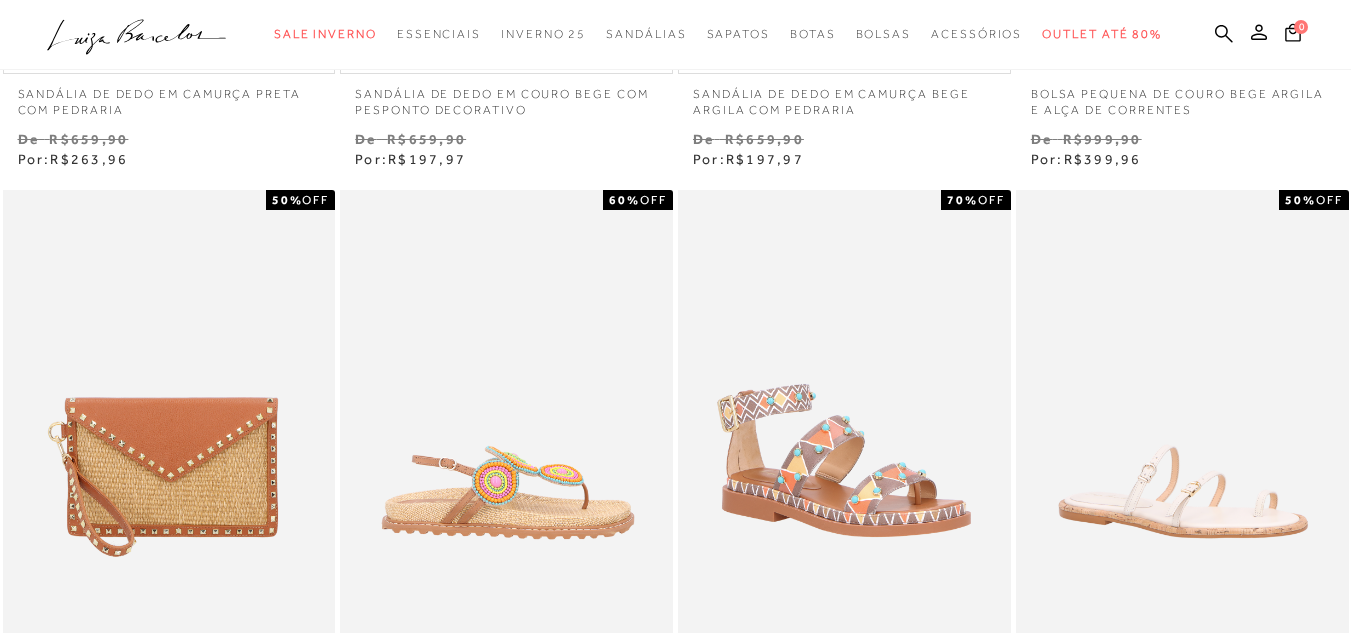 scroll, scrollTop: 600, scrollLeft: 0, axis: vertical 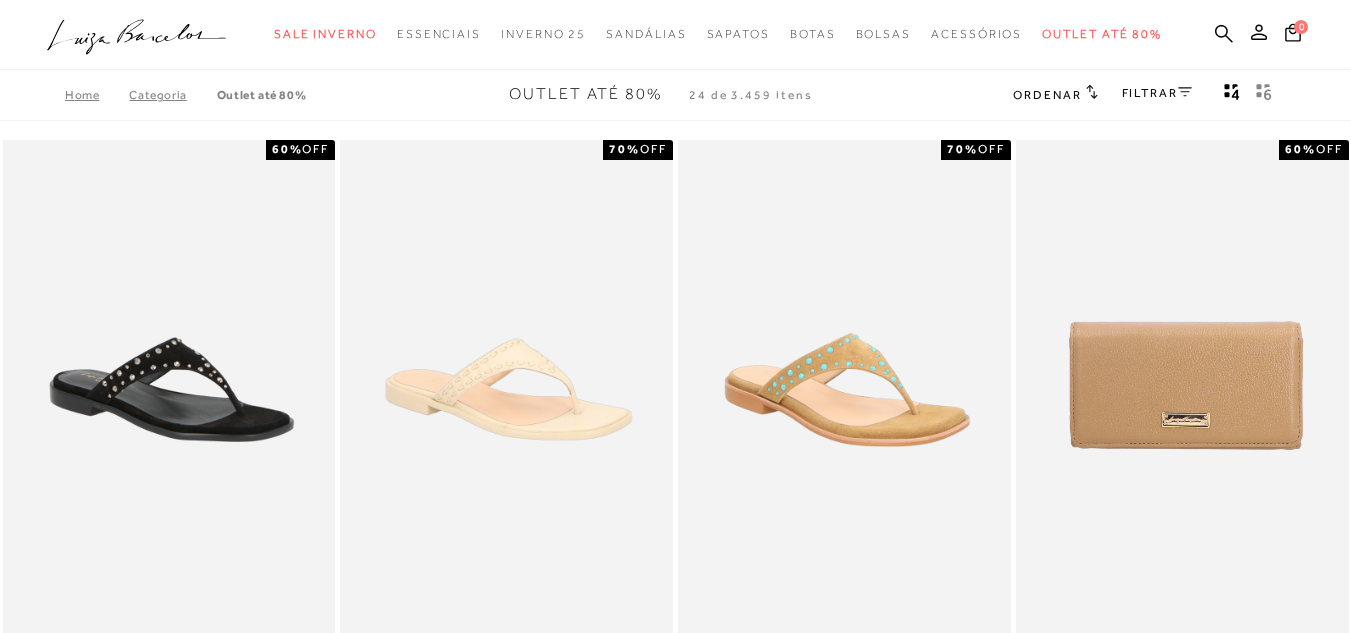 click on "Categoria" at bounding box center [172, 95] 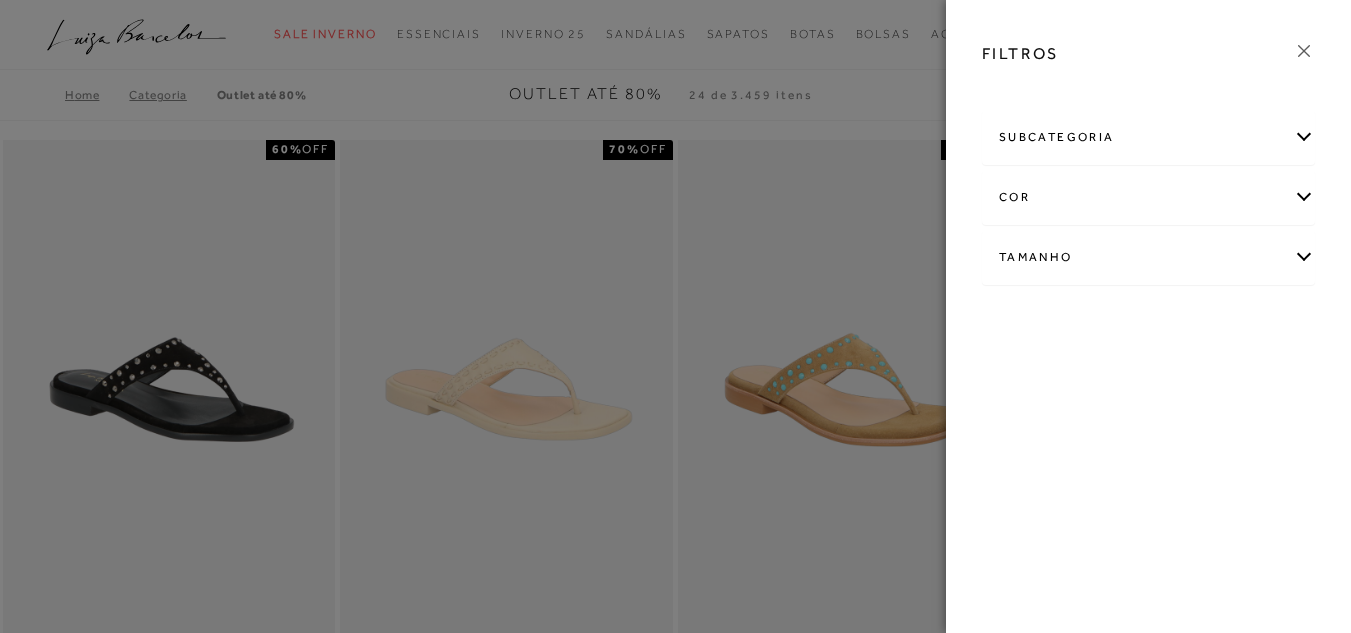 click on "subcategoria" at bounding box center [1148, 137] 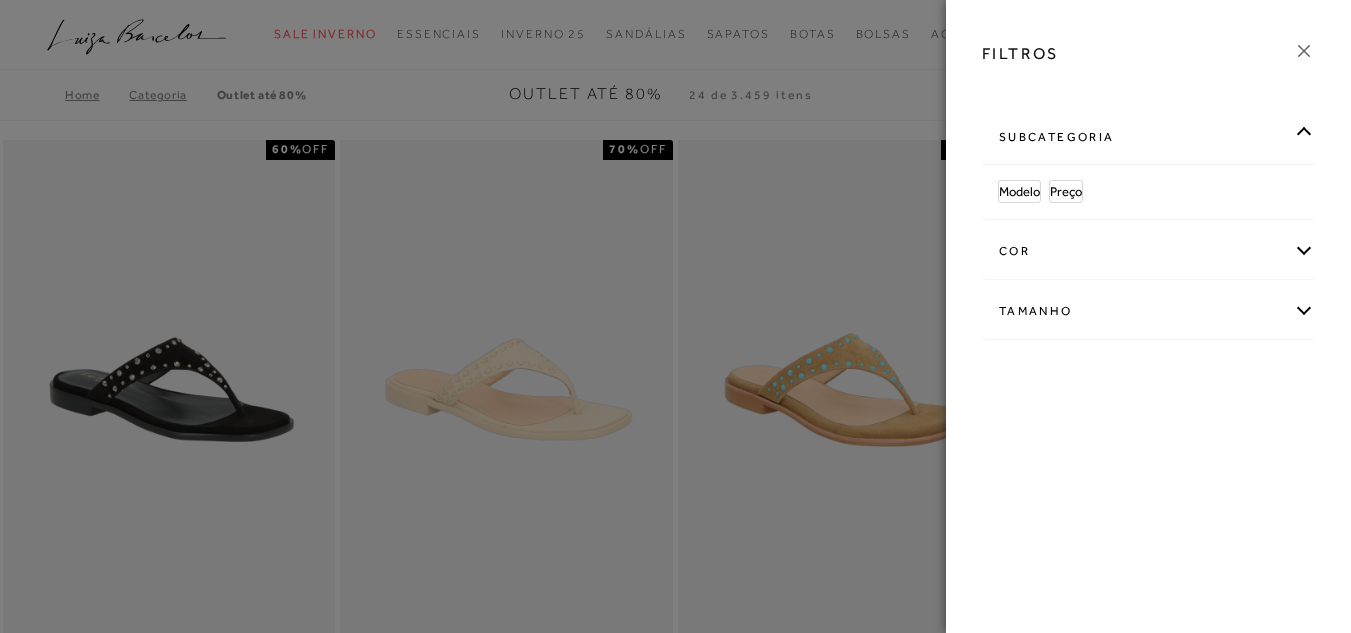 click on "FILTROS
subcategoria
Modelo
Preço cor +" at bounding box center [1148, 316] 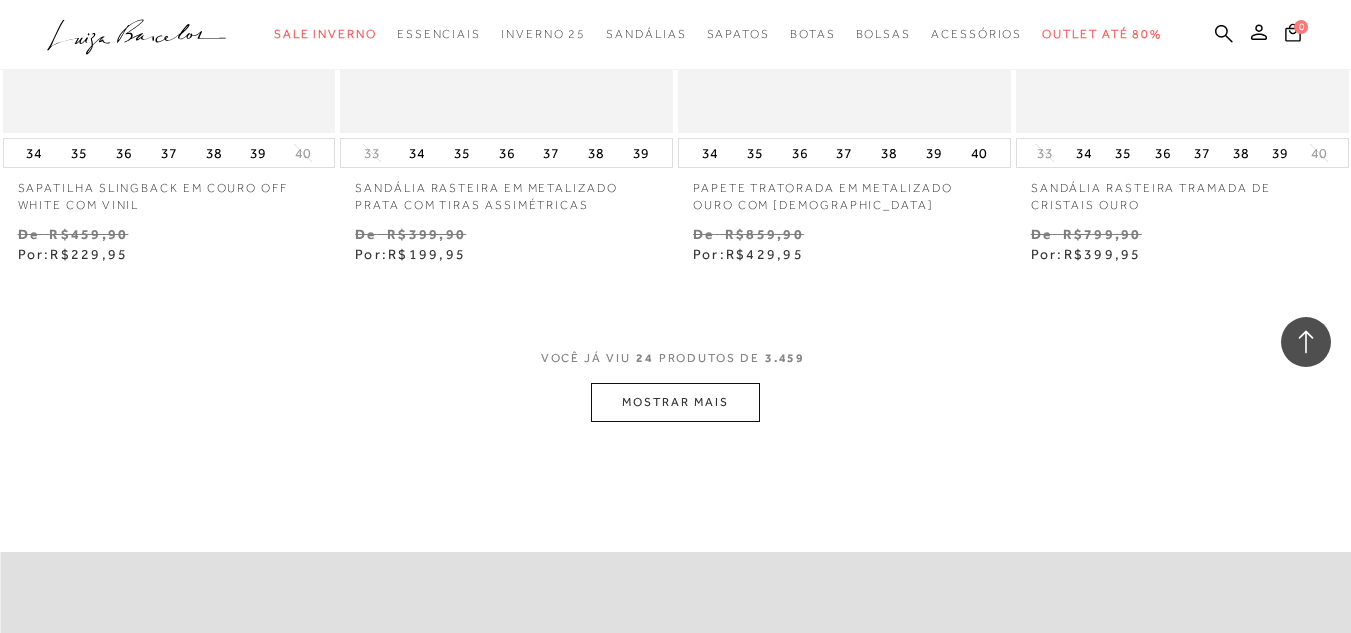 scroll, scrollTop: 3900, scrollLeft: 0, axis: vertical 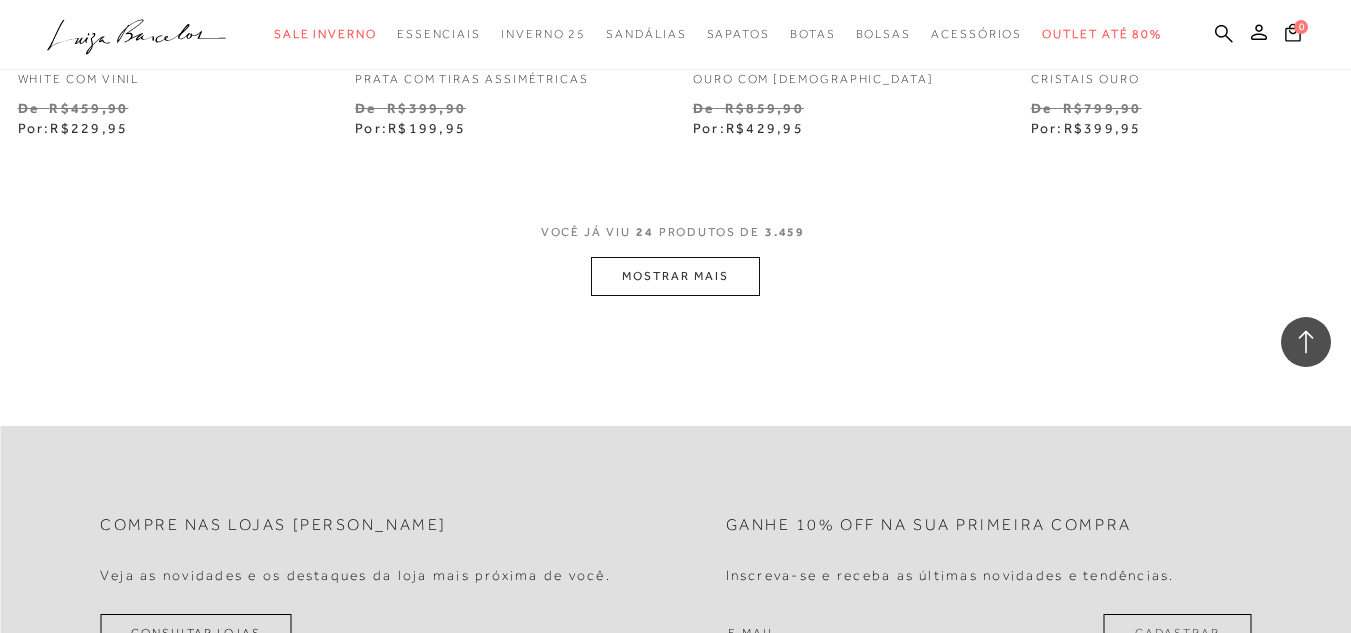 click on "MOSTRAR MAIS" at bounding box center (675, 276) 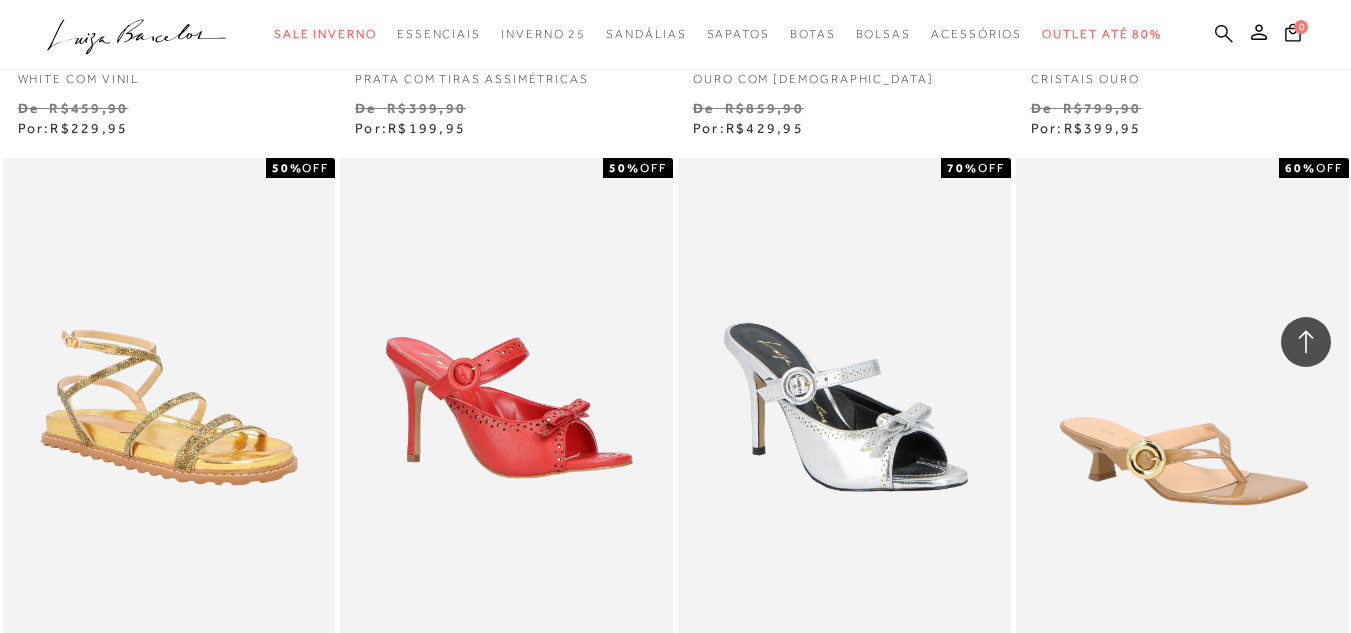 click on "categoryHeader
.a{fill-rule:evenodd;}
Sale Inverno
Modelo Sapatos" at bounding box center [675, -3873] 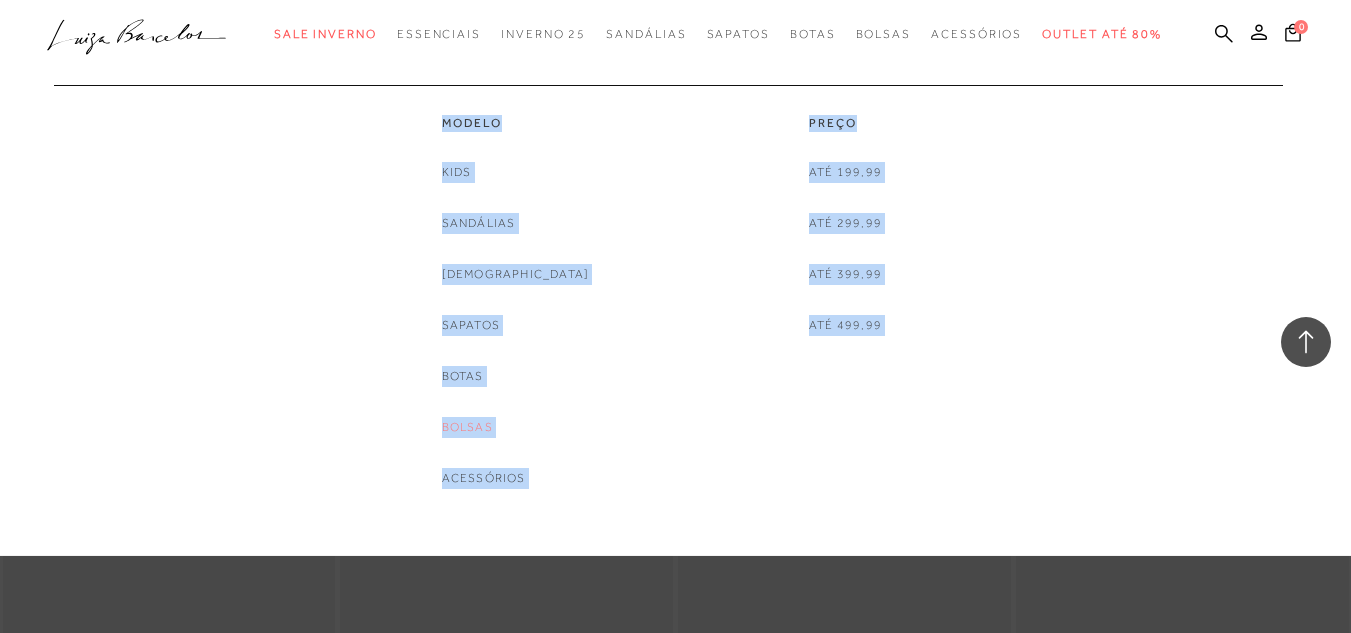 click on "Bolsas" at bounding box center (467, 427) 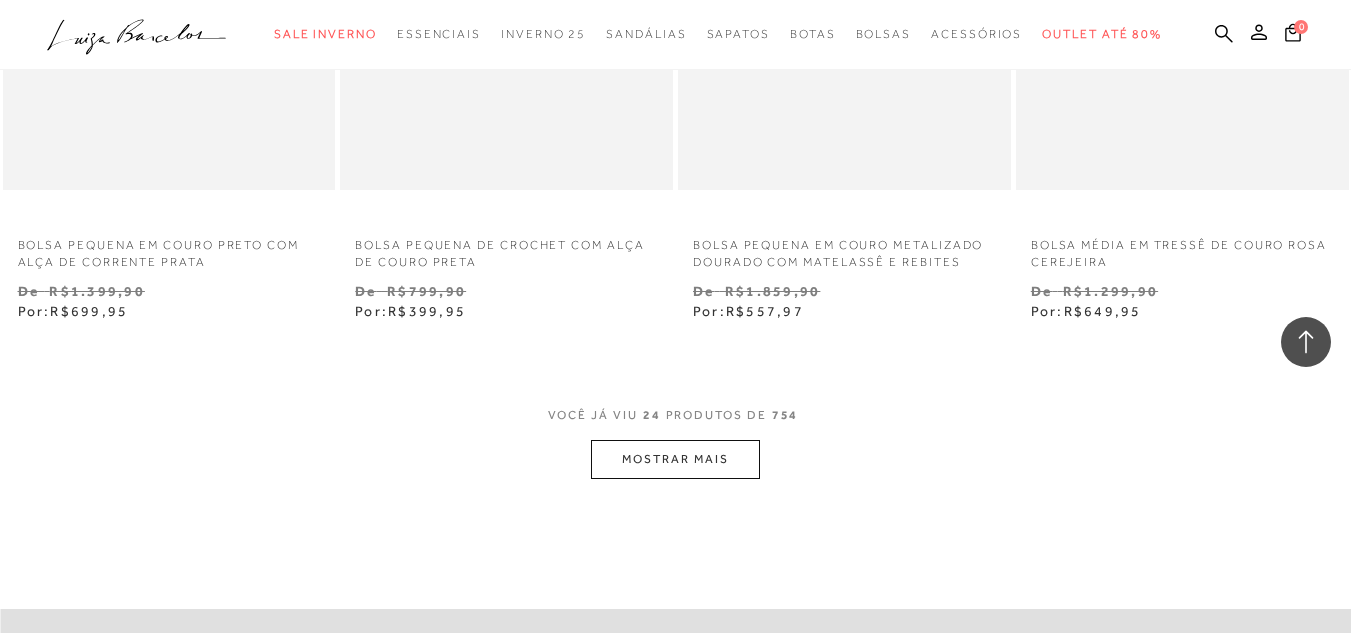 scroll, scrollTop: 3800, scrollLeft: 0, axis: vertical 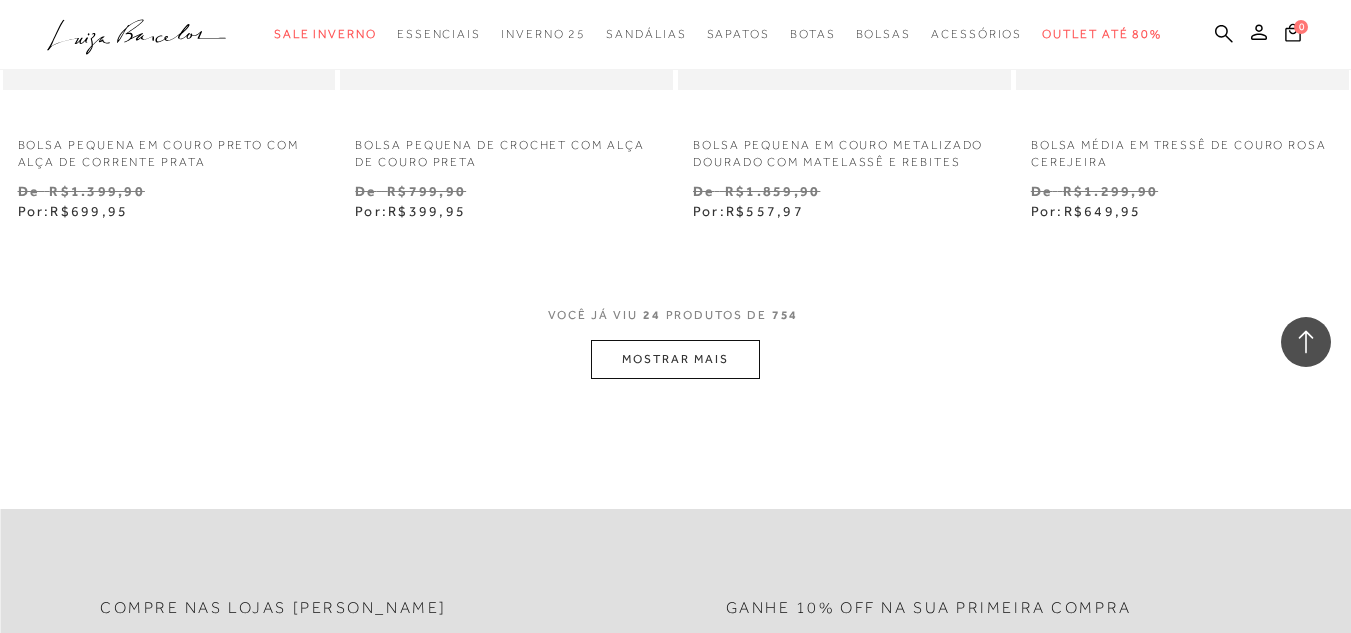 click on "MOSTRAR MAIS" at bounding box center [675, 359] 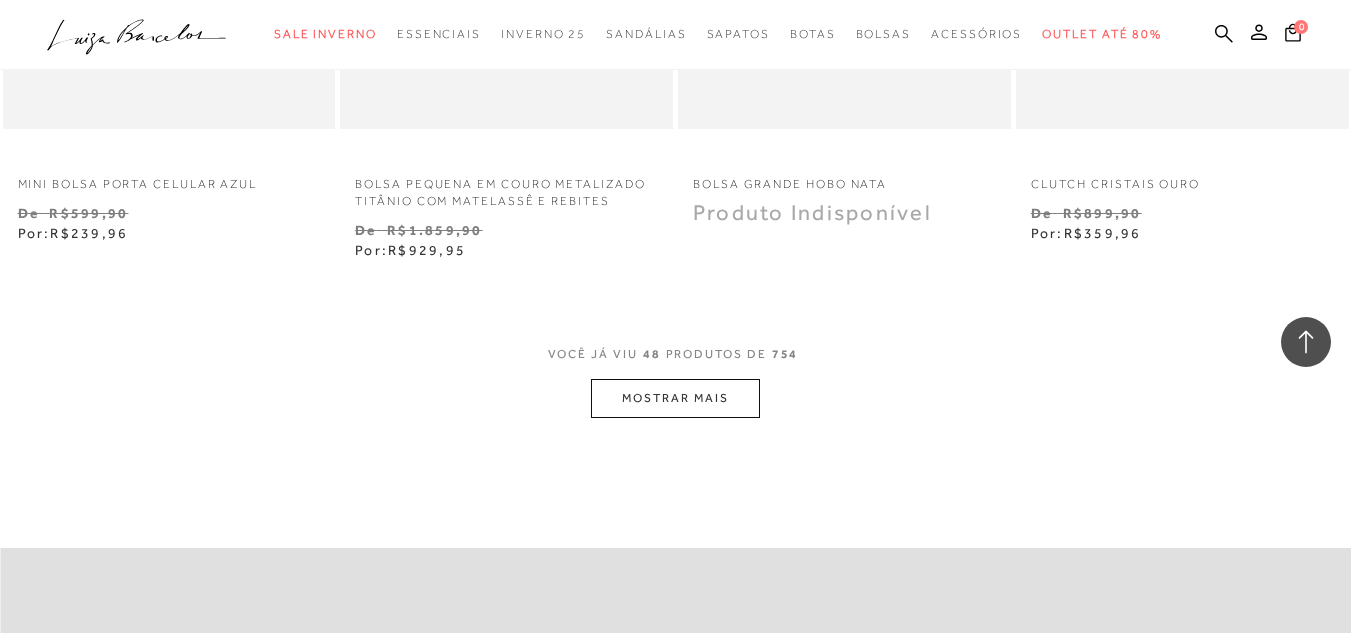 scroll, scrollTop: 7800, scrollLeft: 0, axis: vertical 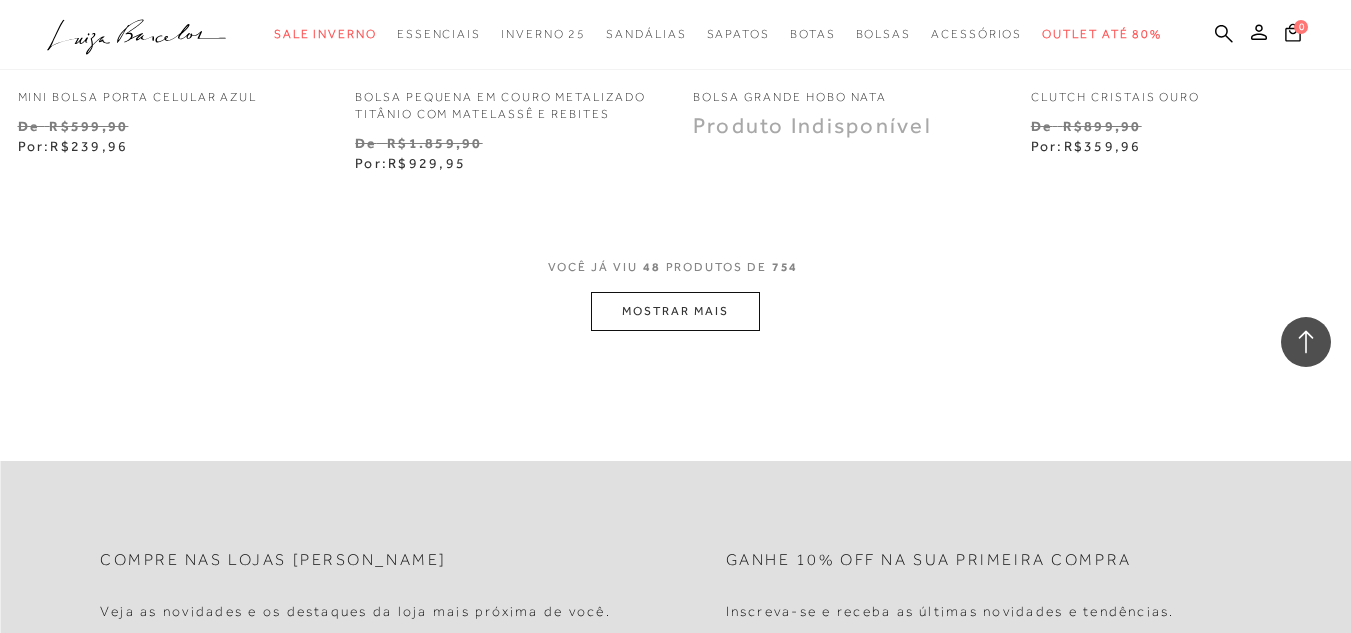 click on "MOSTRAR MAIS" at bounding box center (675, 311) 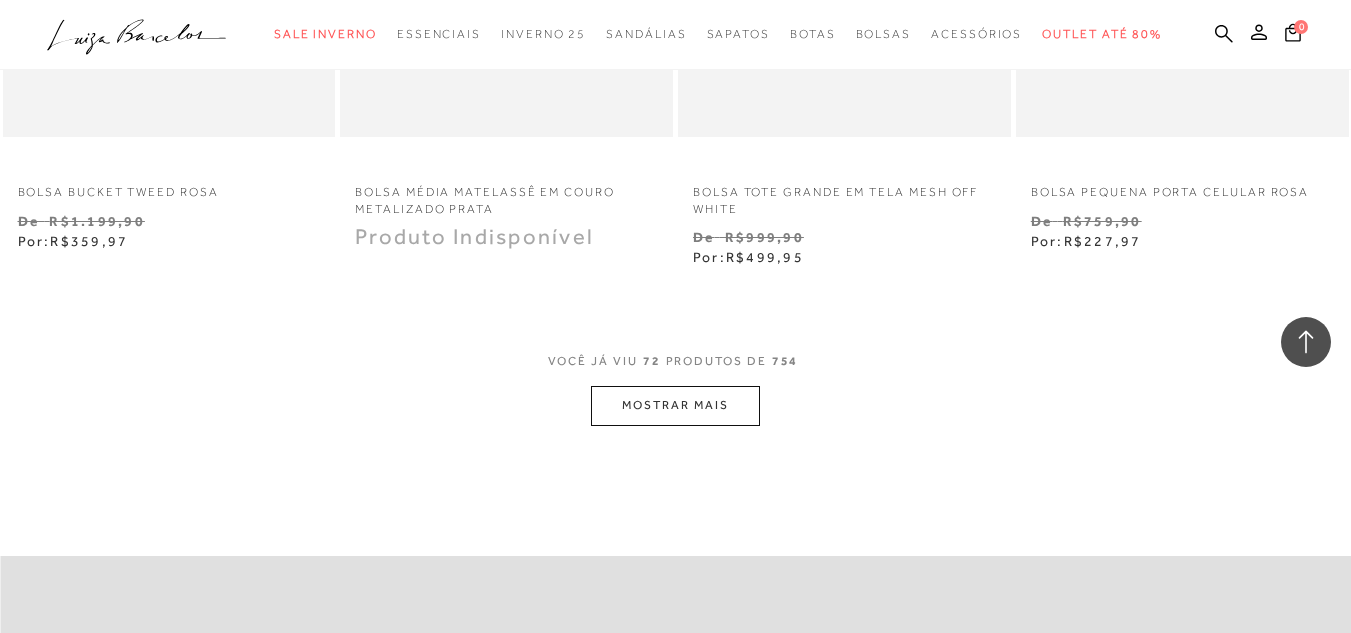 scroll, scrollTop: 11800, scrollLeft: 0, axis: vertical 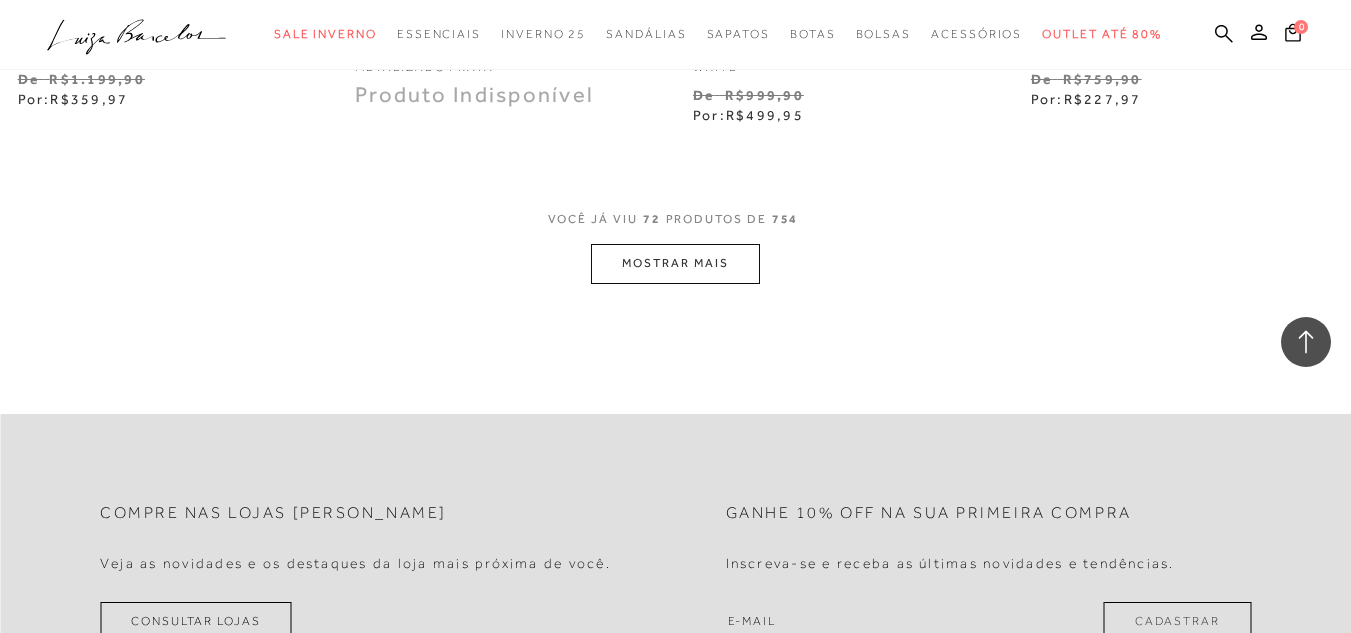 click on "MOSTRAR MAIS" at bounding box center [675, 263] 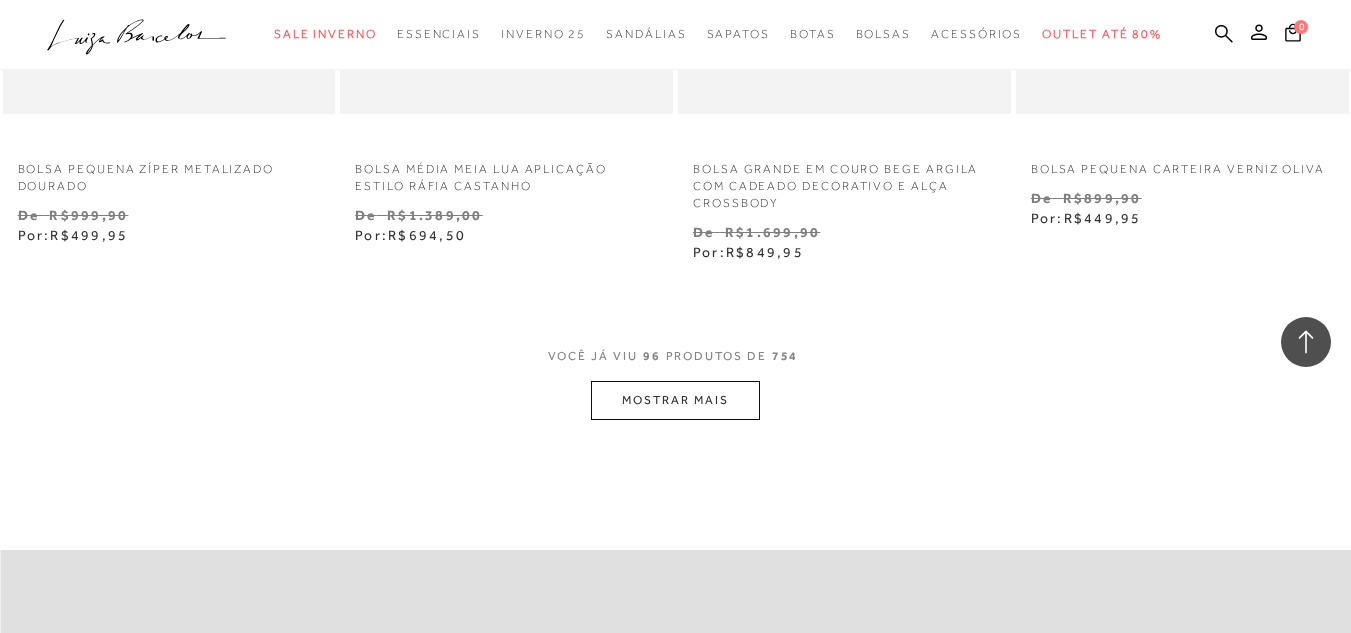 scroll, scrollTop: 15600, scrollLeft: 0, axis: vertical 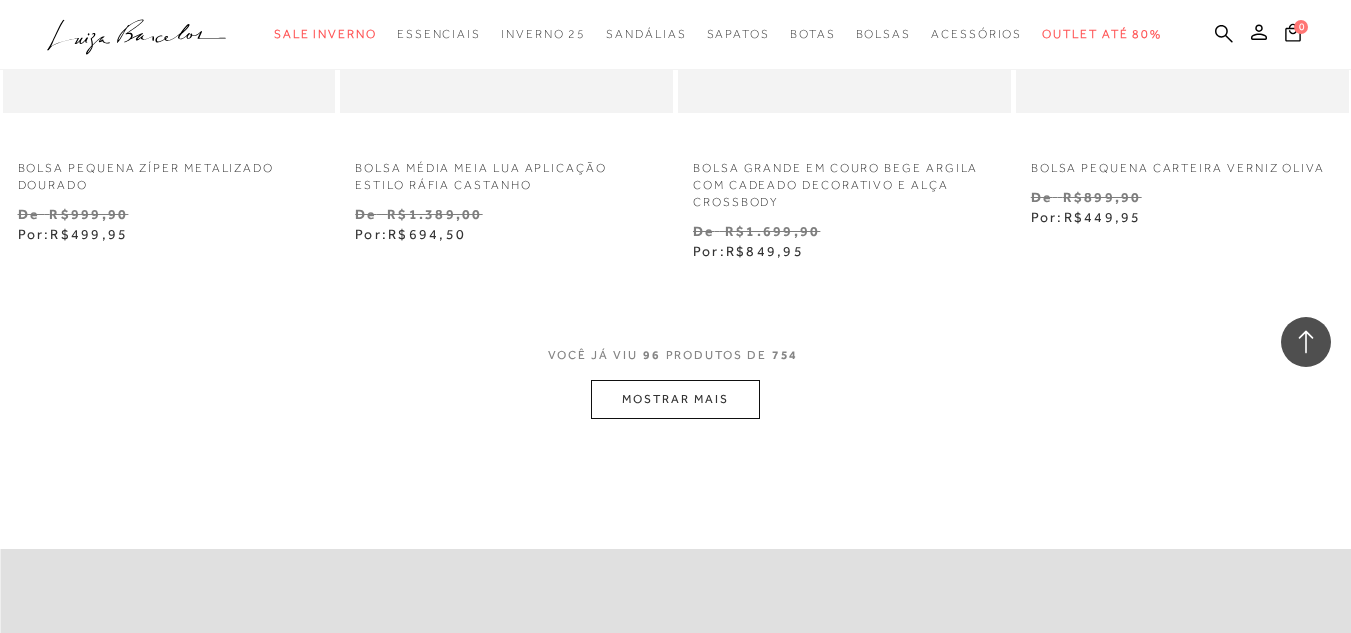click on "MOSTRAR MAIS" at bounding box center (675, 399) 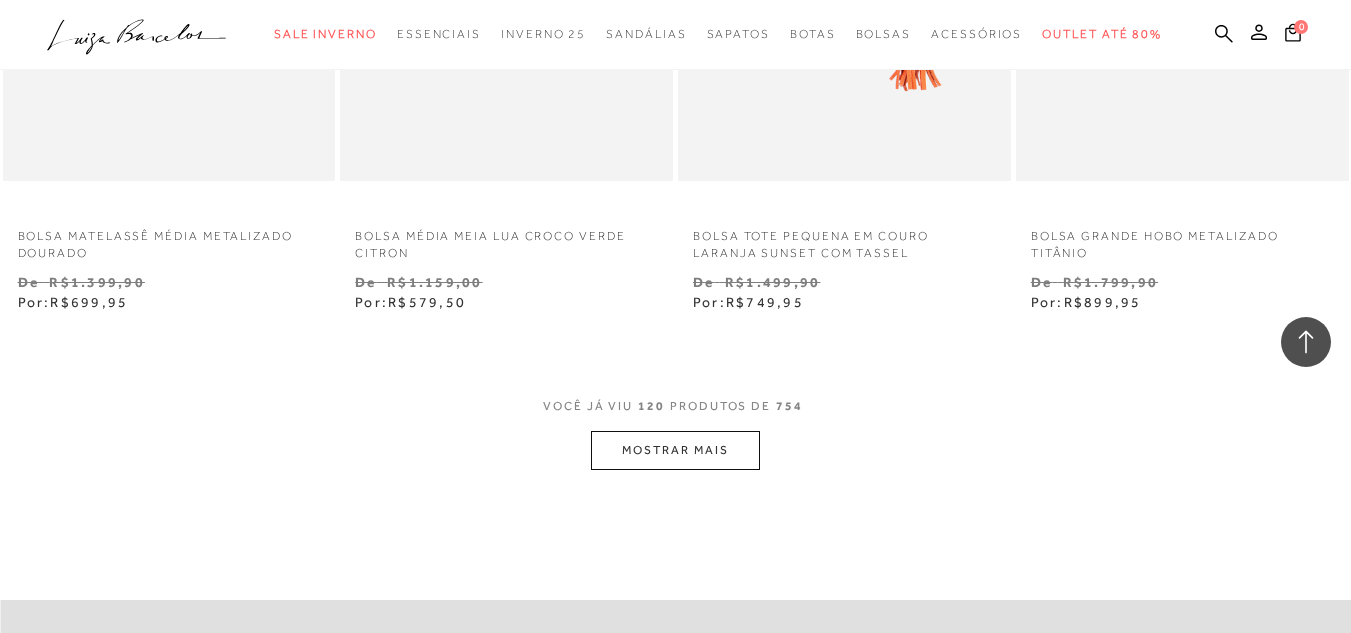 scroll, scrollTop: 19500, scrollLeft: 0, axis: vertical 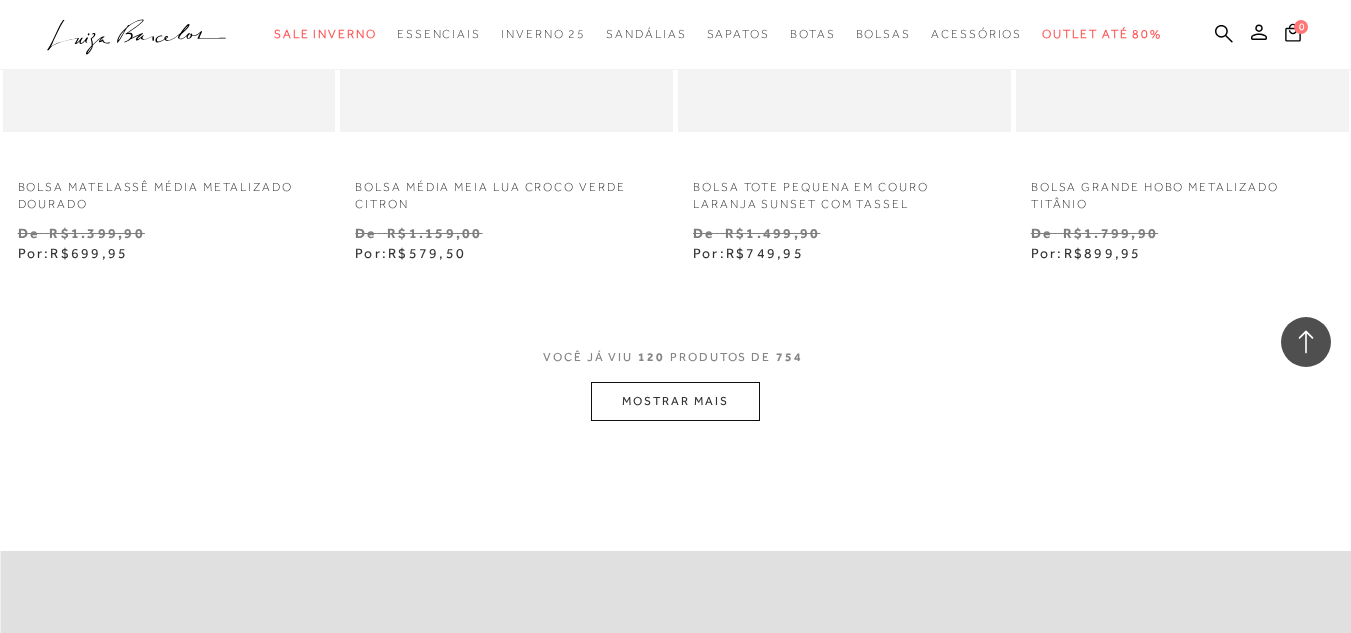 click on "MOSTRAR MAIS" at bounding box center [675, 401] 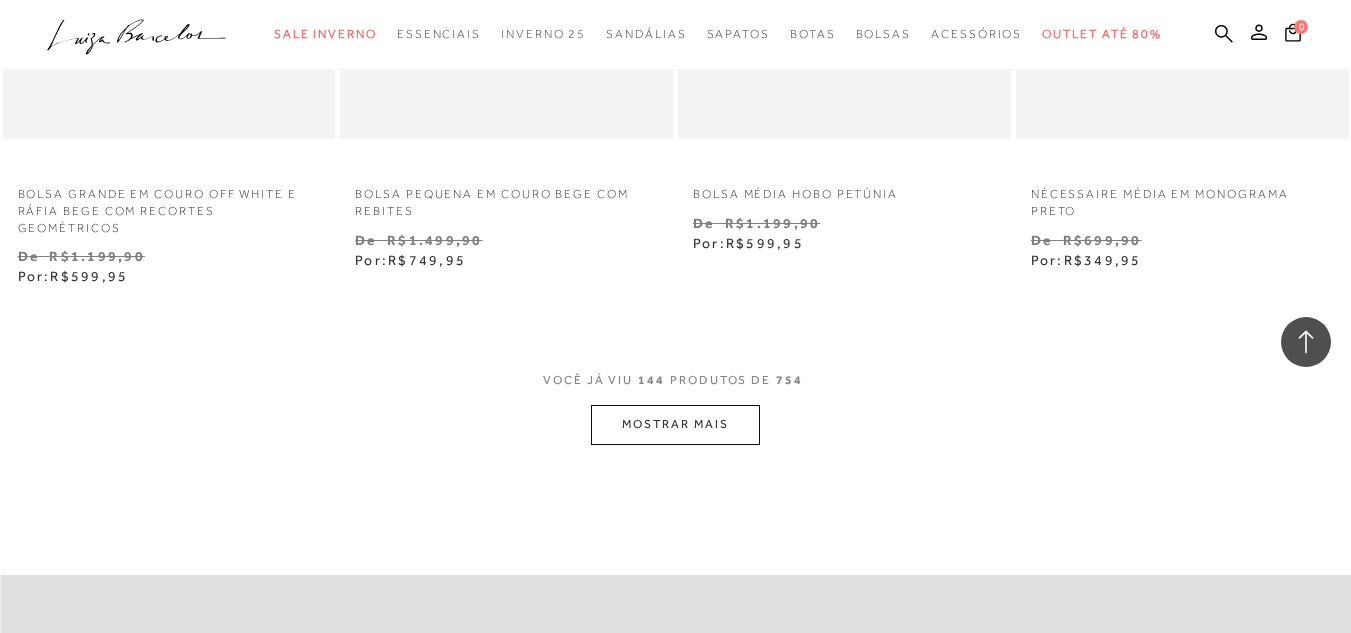 scroll, scrollTop: 23600, scrollLeft: 0, axis: vertical 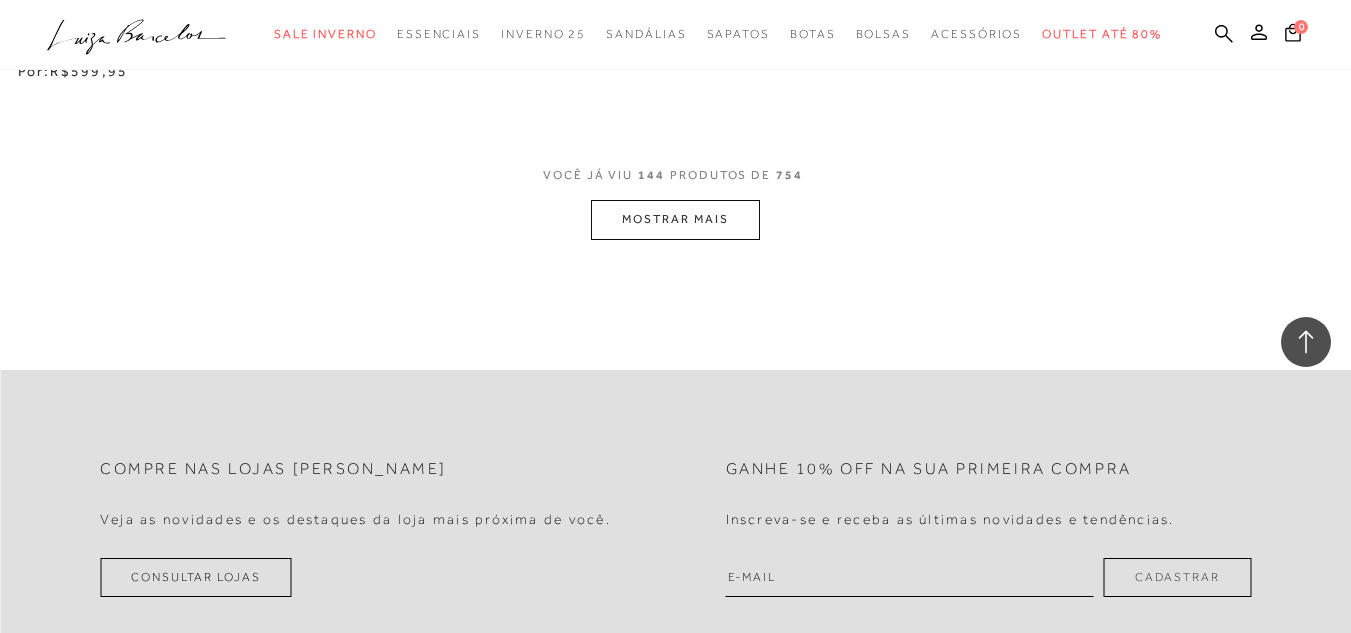 click on "MOSTRAR MAIS" at bounding box center [675, 219] 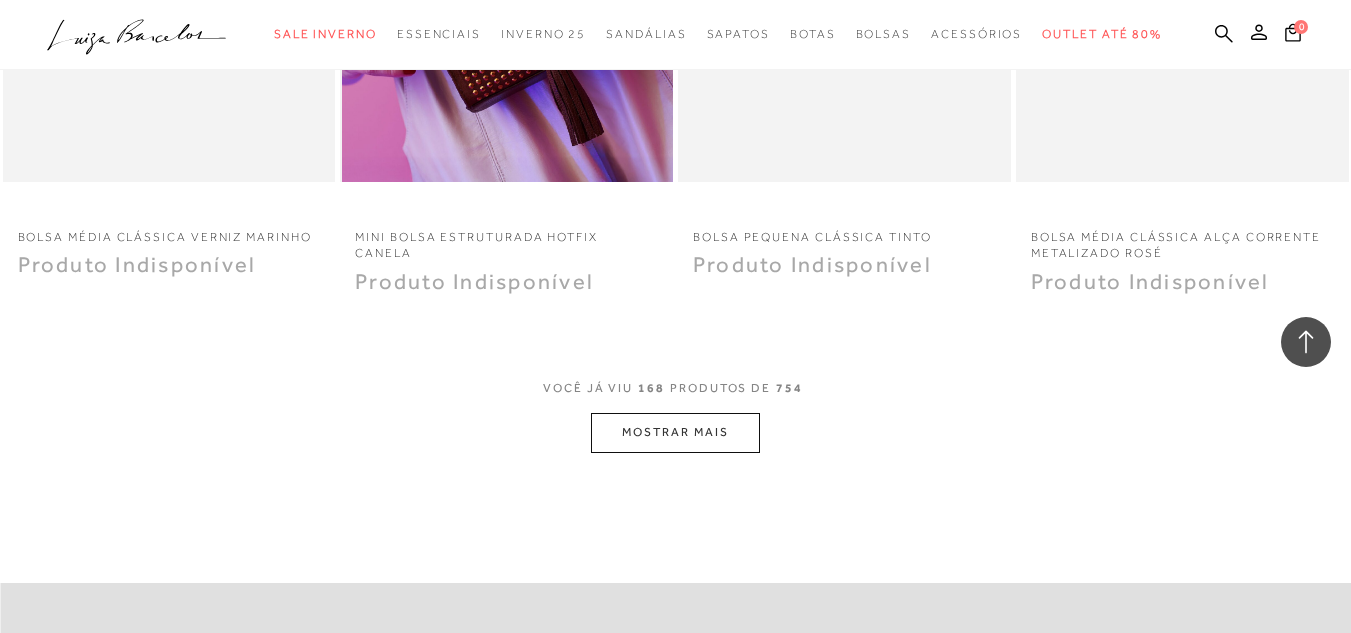 scroll, scrollTop: 27200, scrollLeft: 0, axis: vertical 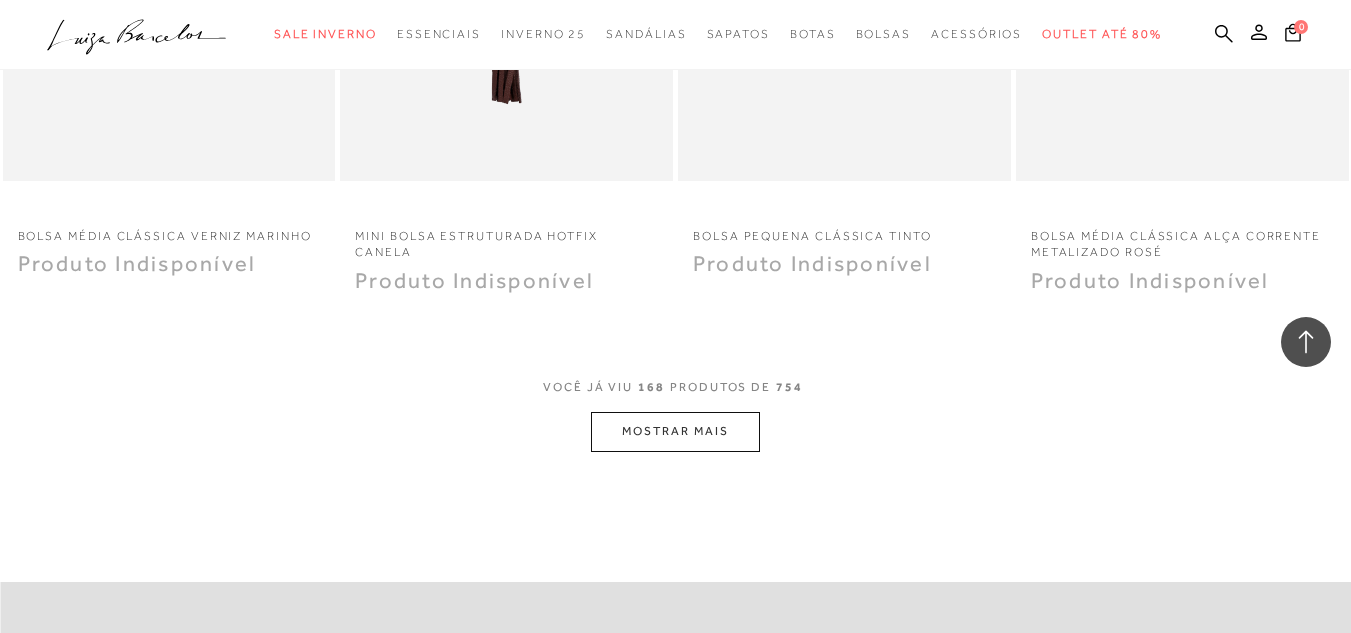 click on "MOSTRAR MAIS" at bounding box center [675, 431] 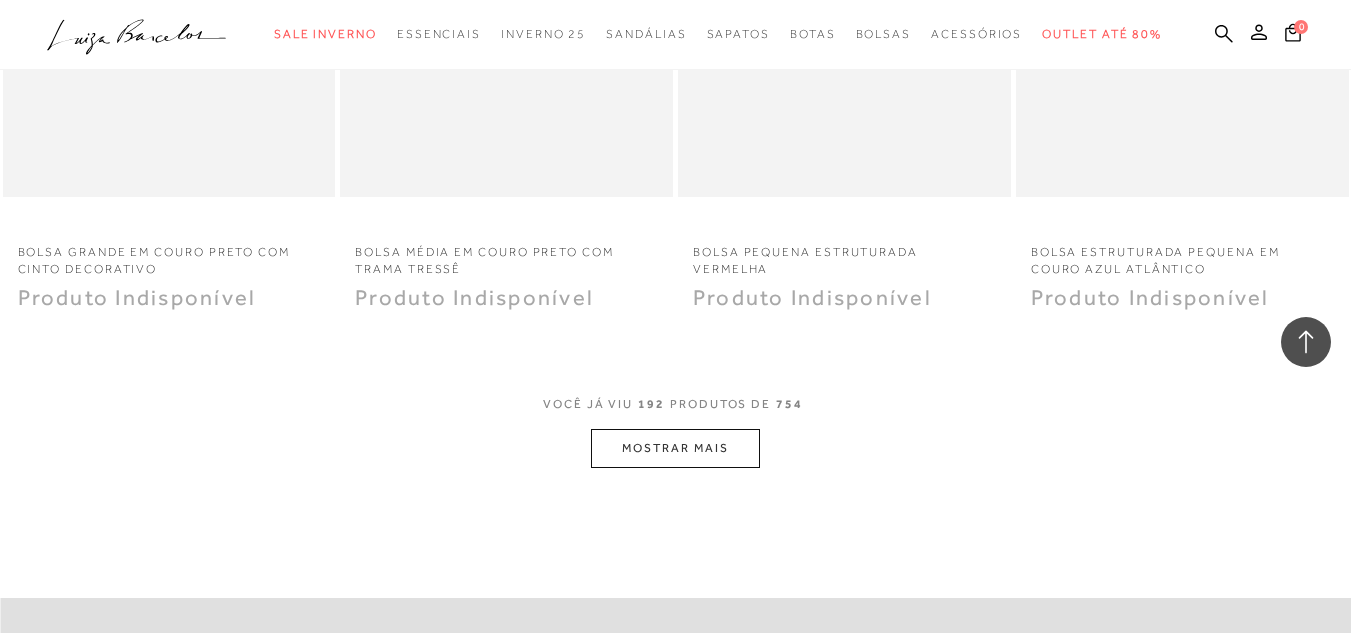 scroll, scrollTop: 31000, scrollLeft: 0, axis: vertical 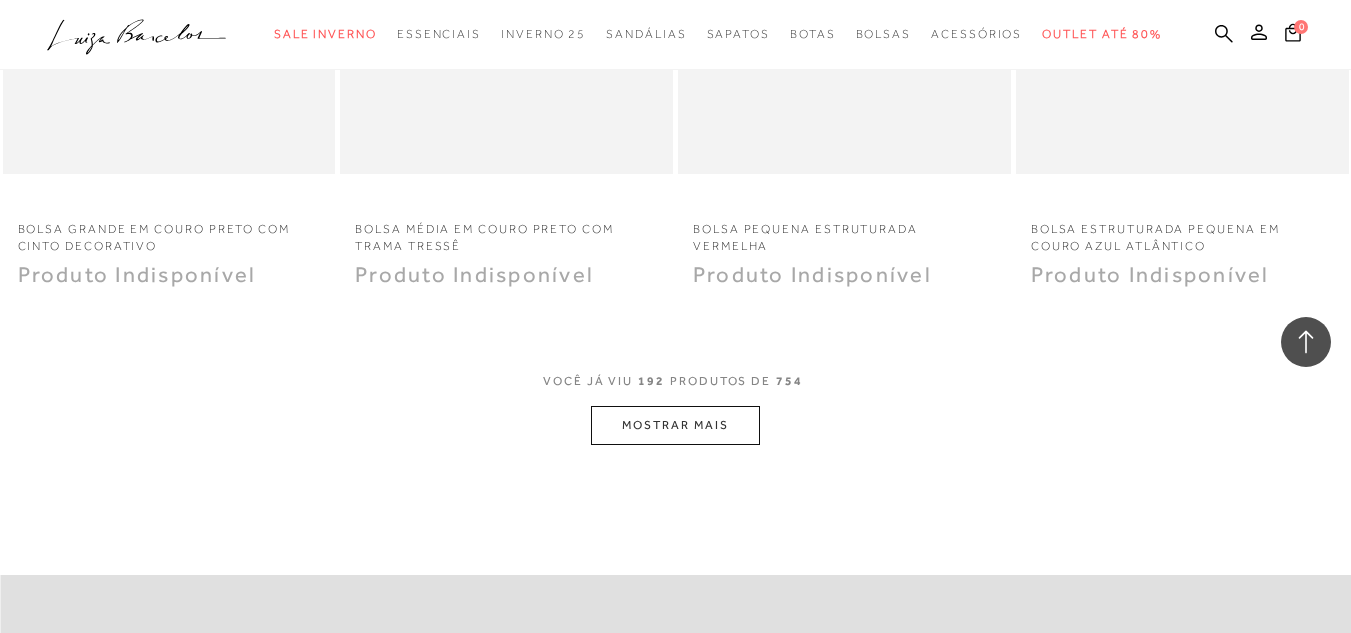 click on "MOSTRAR MAIS" at bounding box center (675, 425) 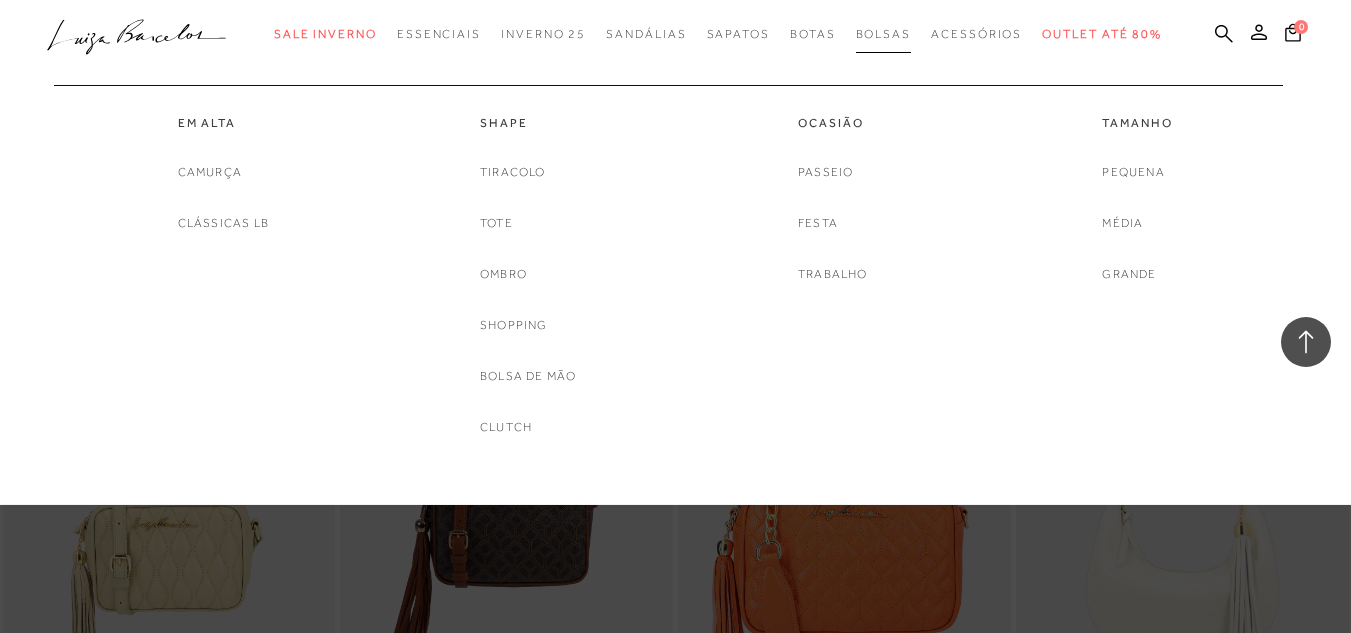 click on "Bolsas" at bounding box center (884, 34) 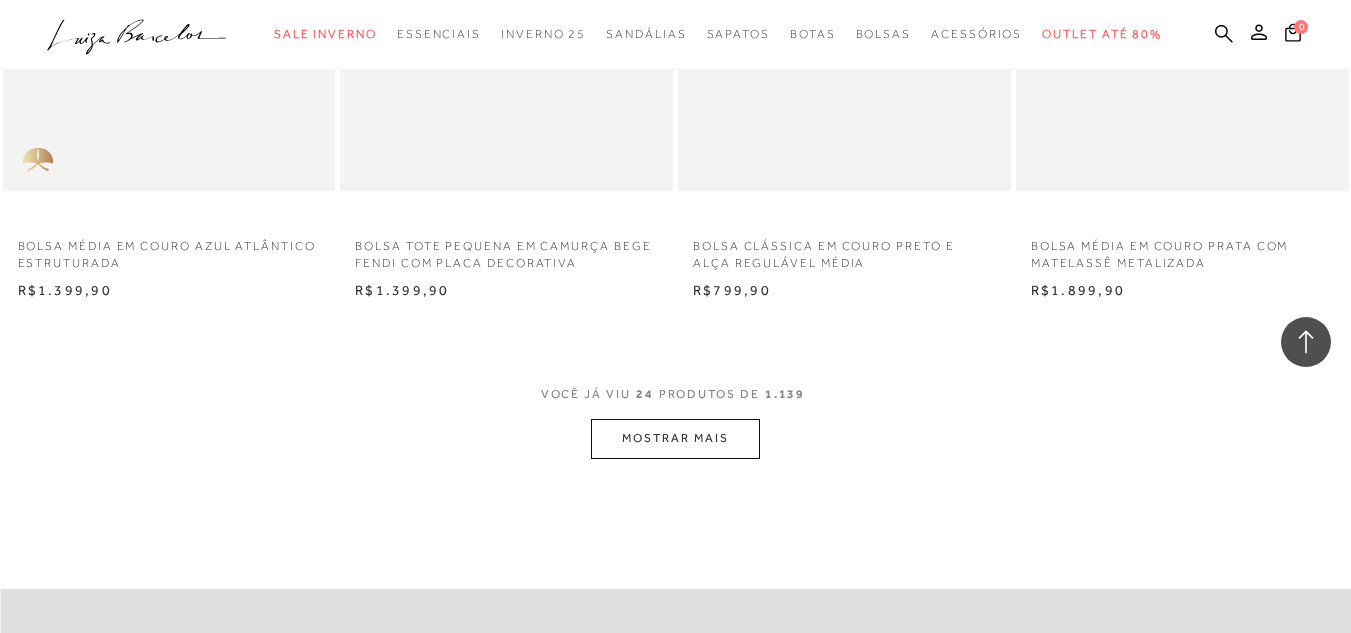 scroll, scrollTop: 3800, scrollLeft: 0, axis: vertical 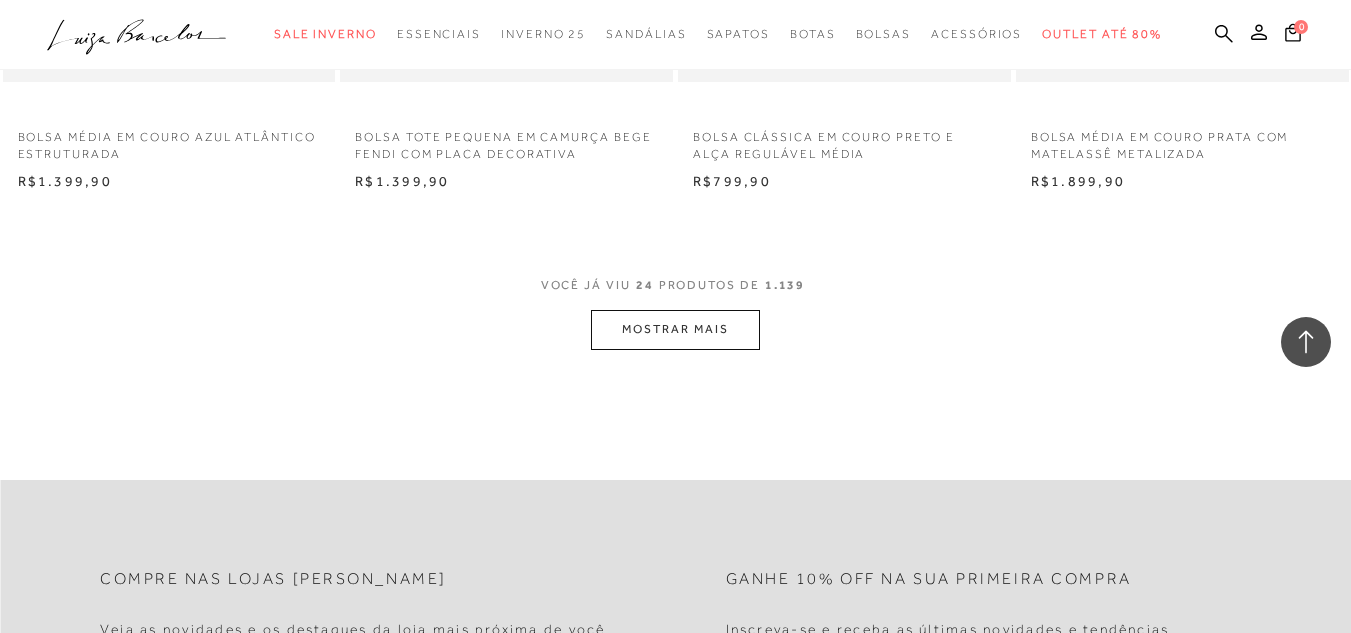 click on "MOSTRAR MAIS" at bounding box center (675, 329) 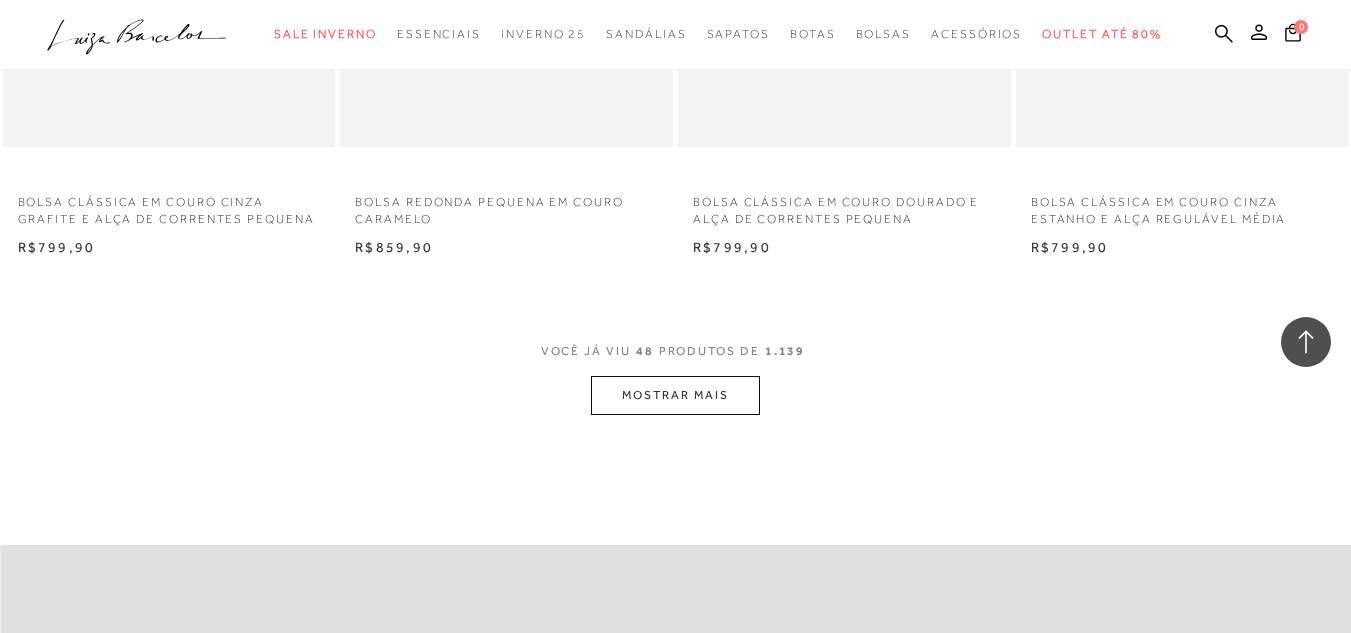 scroll, scrollTop: 7600, scrollLeft: 0, axis: vertical 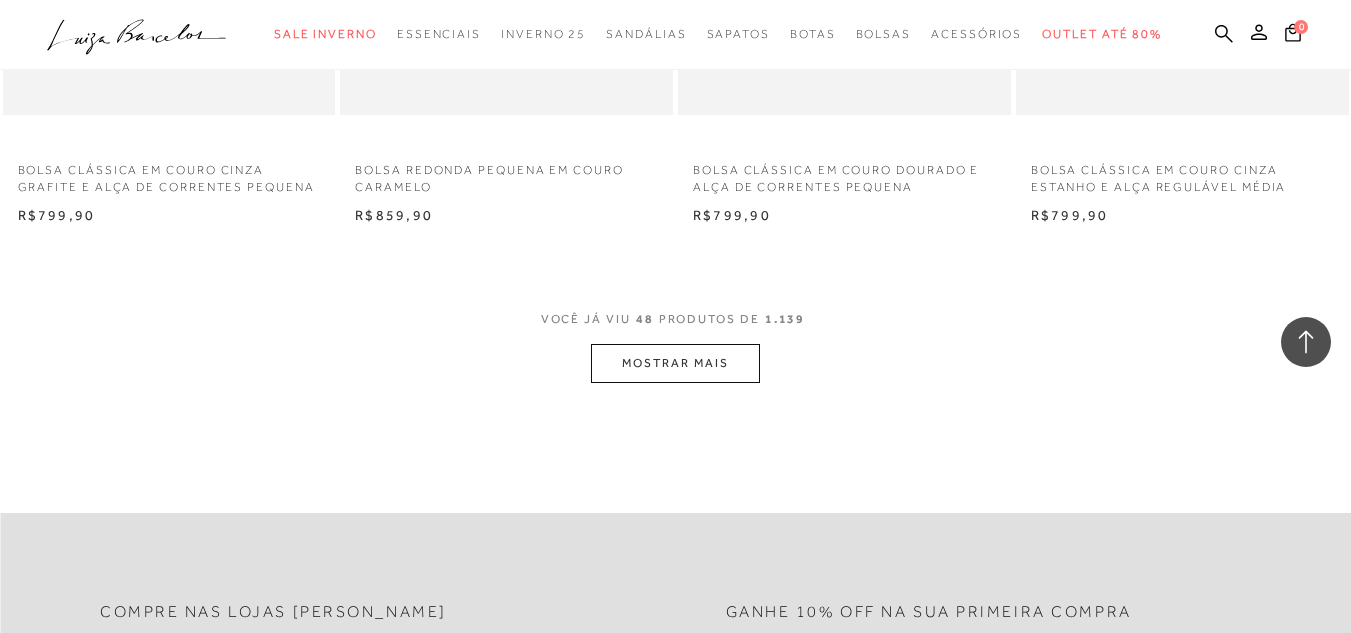 click on "MOSTRAR MAIS" at bounding box center [675, 363] 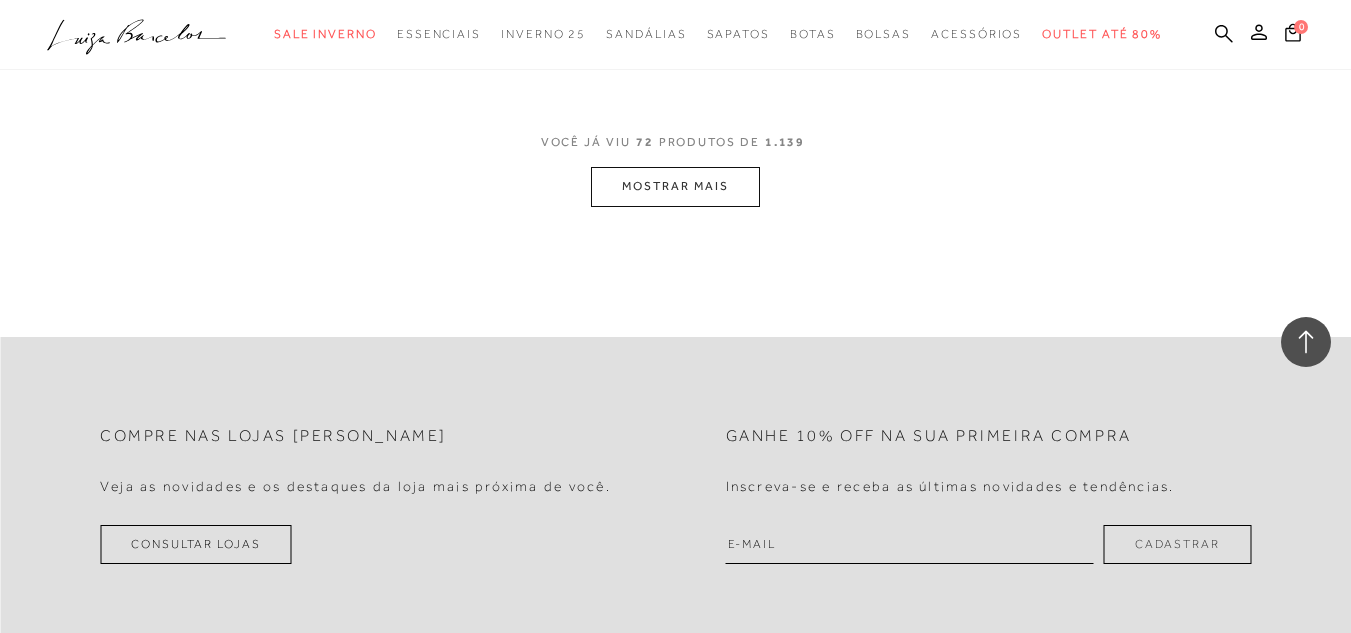 scroll, scrollTop: 11500, scrollLeft: 0, axis: vertical 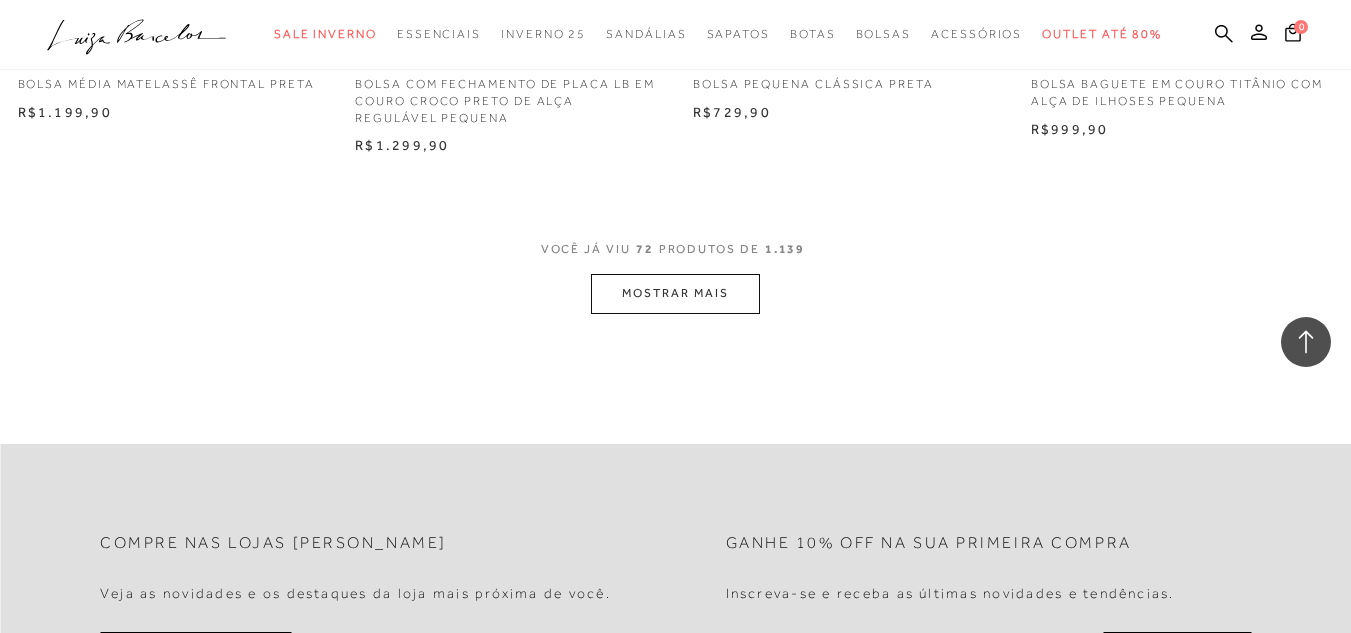 click on "MOSTRAR MAIS" at bounding box center [675, 293] 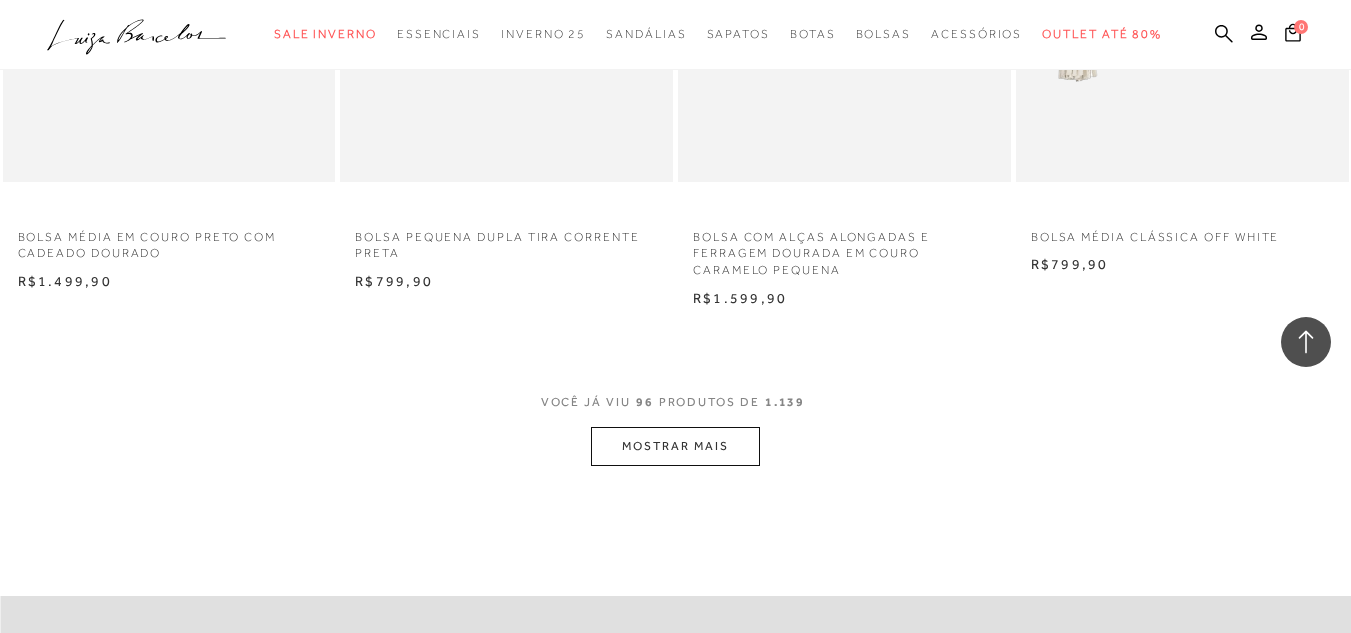 scroll, scrollTop: 15200, scrollLeft: 0, axis: vertical 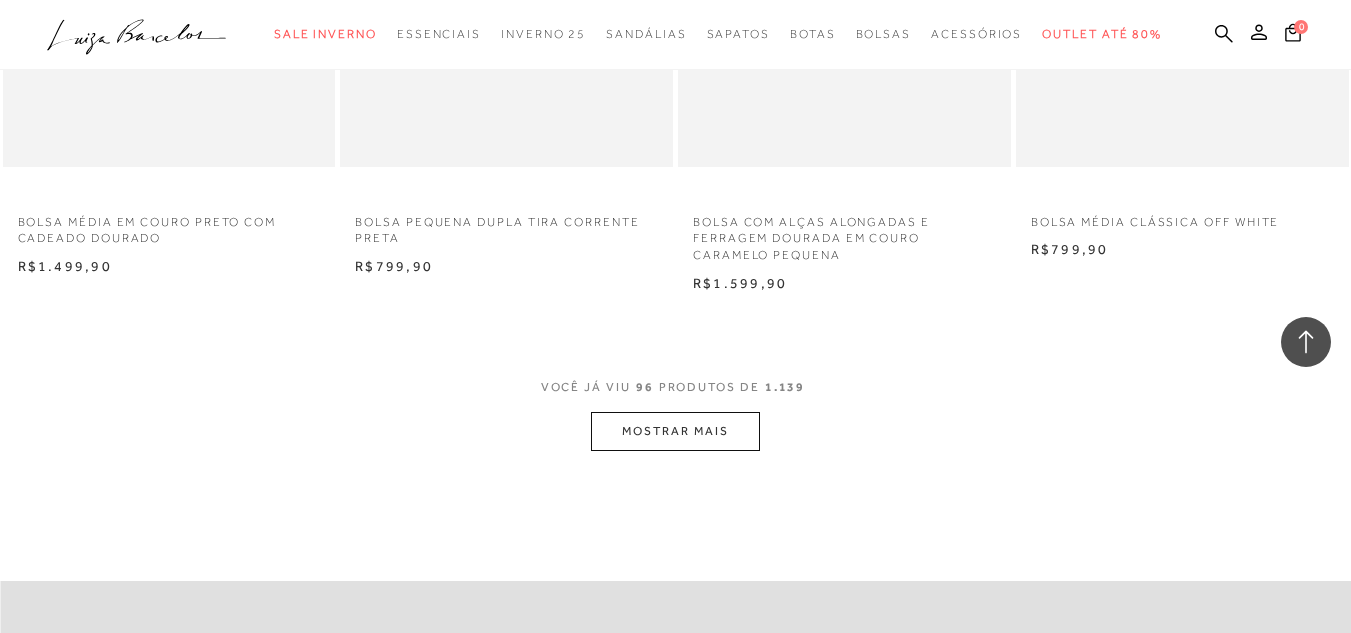 click on "MOSTRAR MAIS" at bounding box center [675, 431] 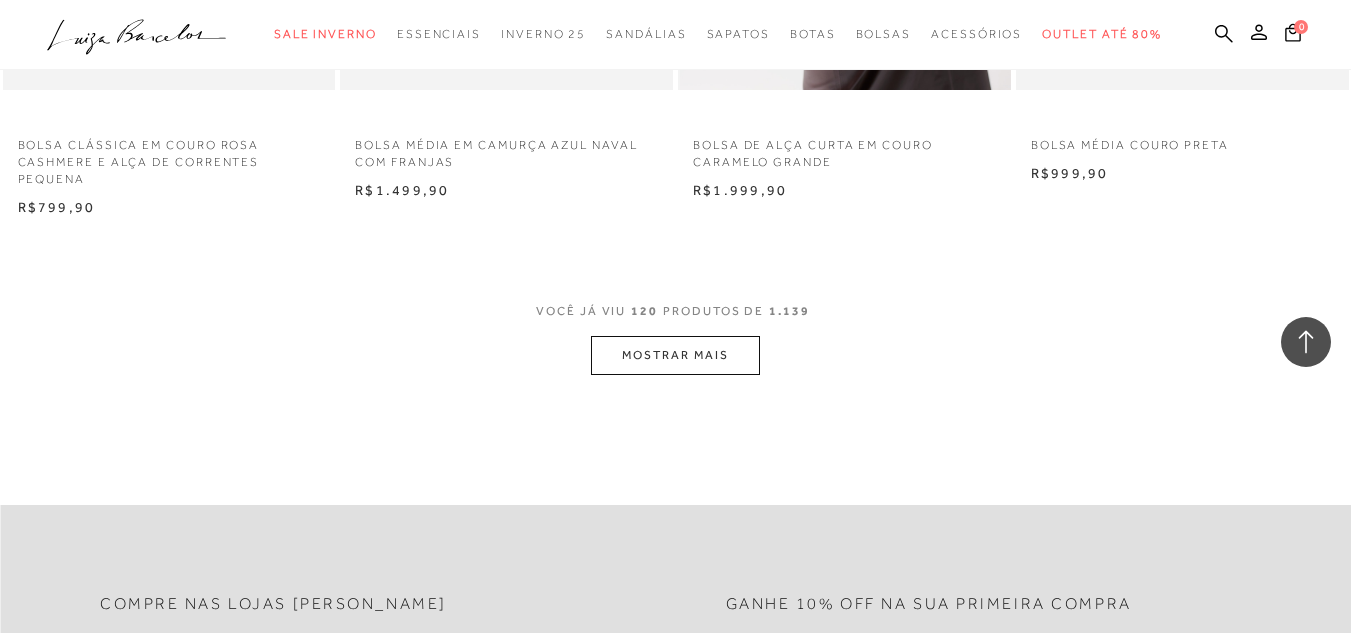 scroll, scrollTop: 19200, scrollLeft: 0, axis: vertical 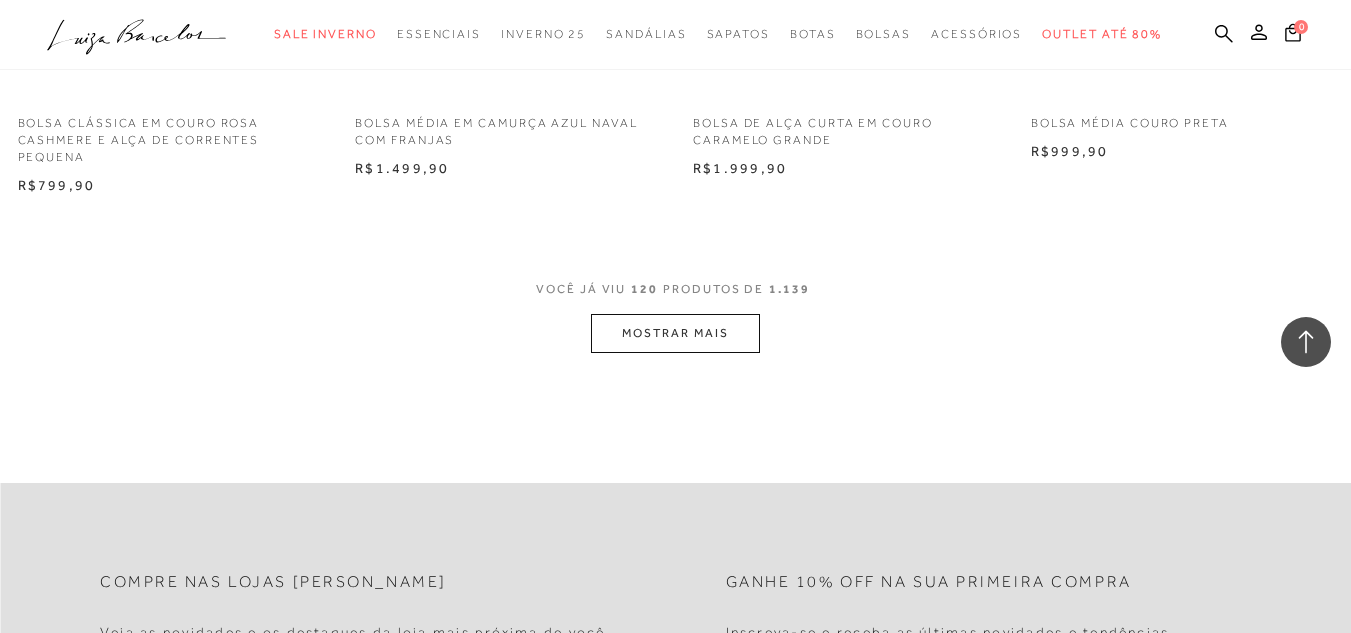click on "MOSTRAR MAIS" at bounding box center (675, 333) 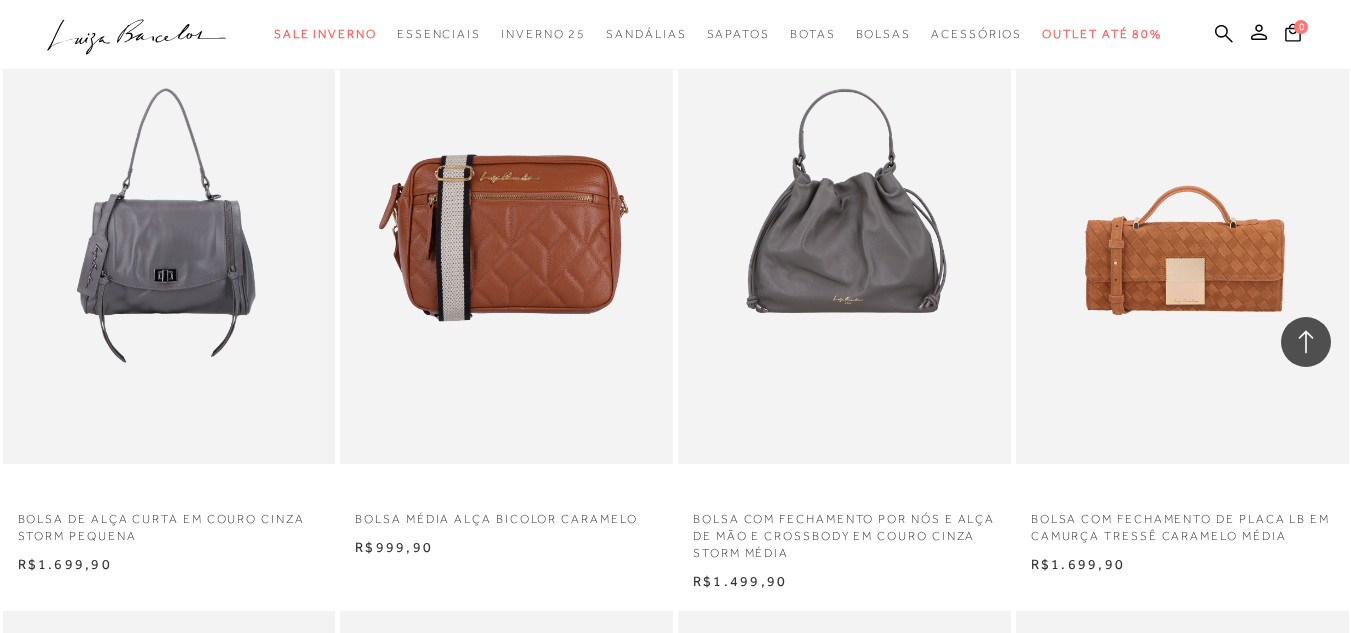 scroll, scrollTop: 20600, scrollLeft: 0, axis: vertical 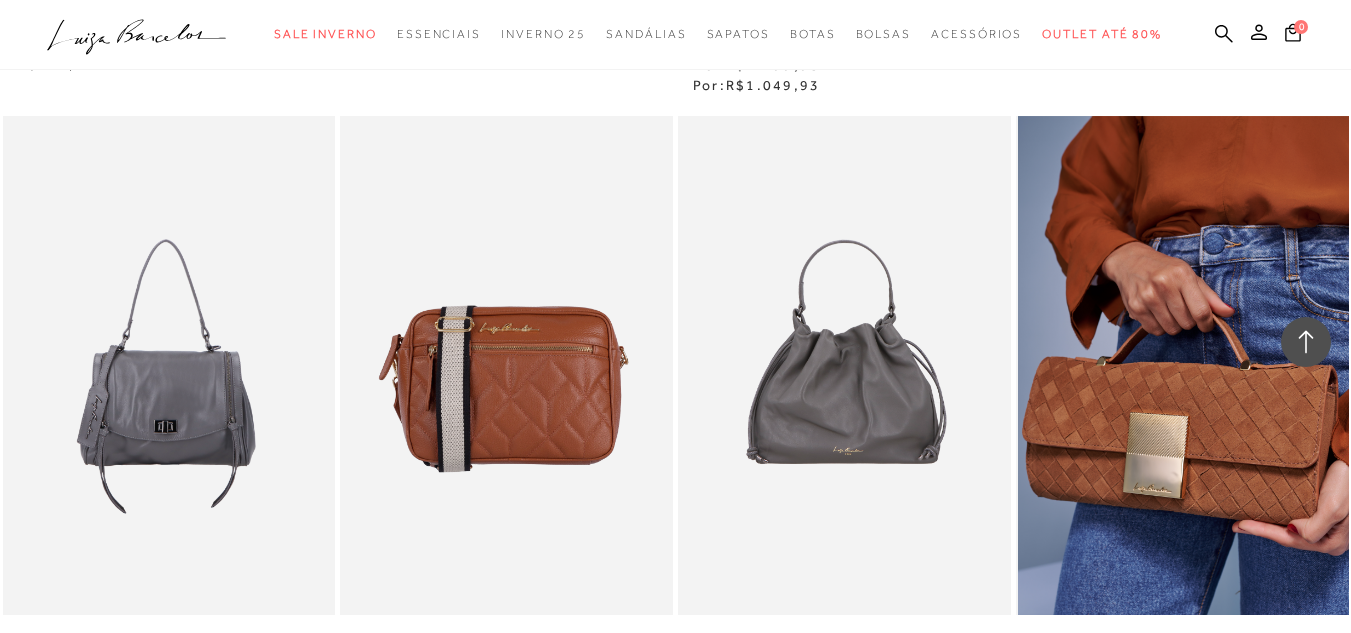 click at bounding box center (1183, 365) 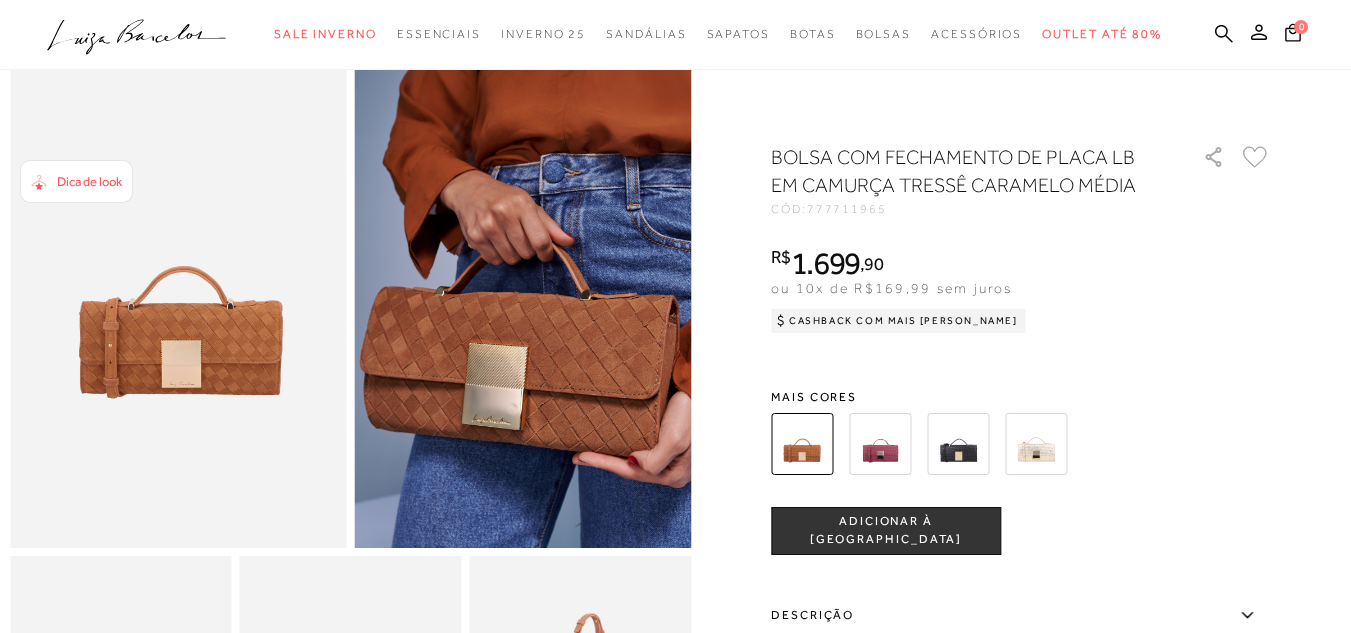 scroll, scrollTop: 100, scrollLeft: 0, axis: vertical 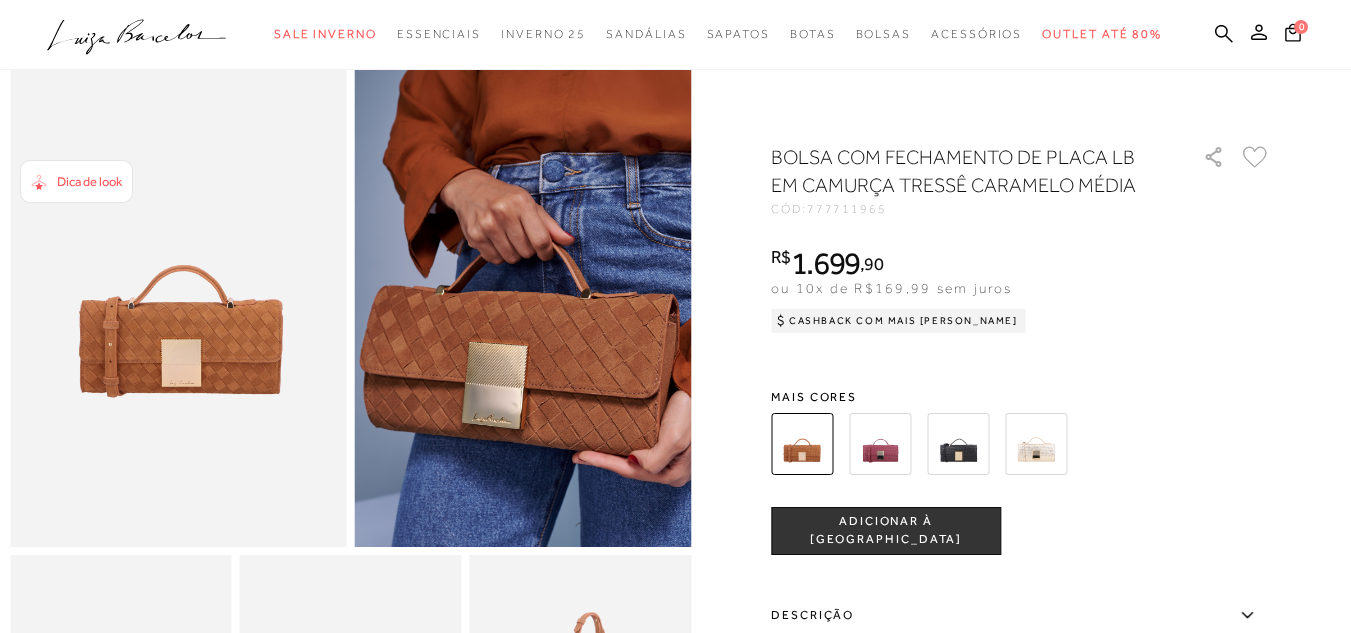 click at bounding box center (880, 444) 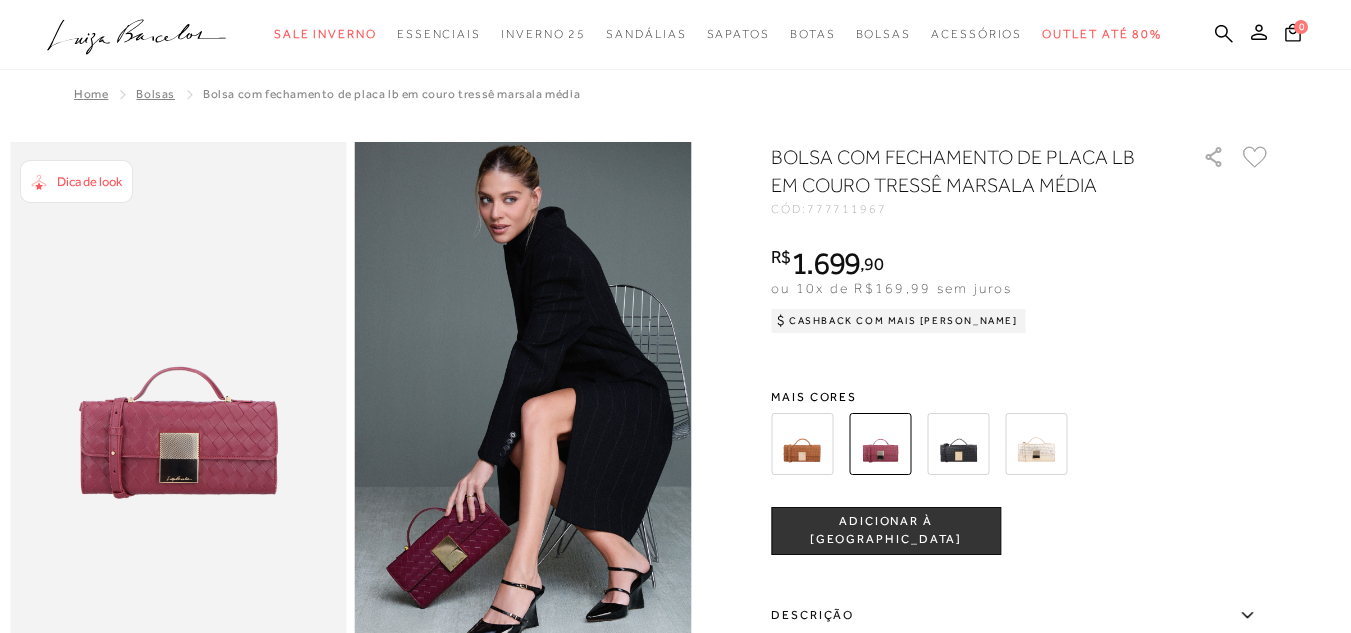scroll, scrollTop: 0, scrollLeft: 0, axis: both 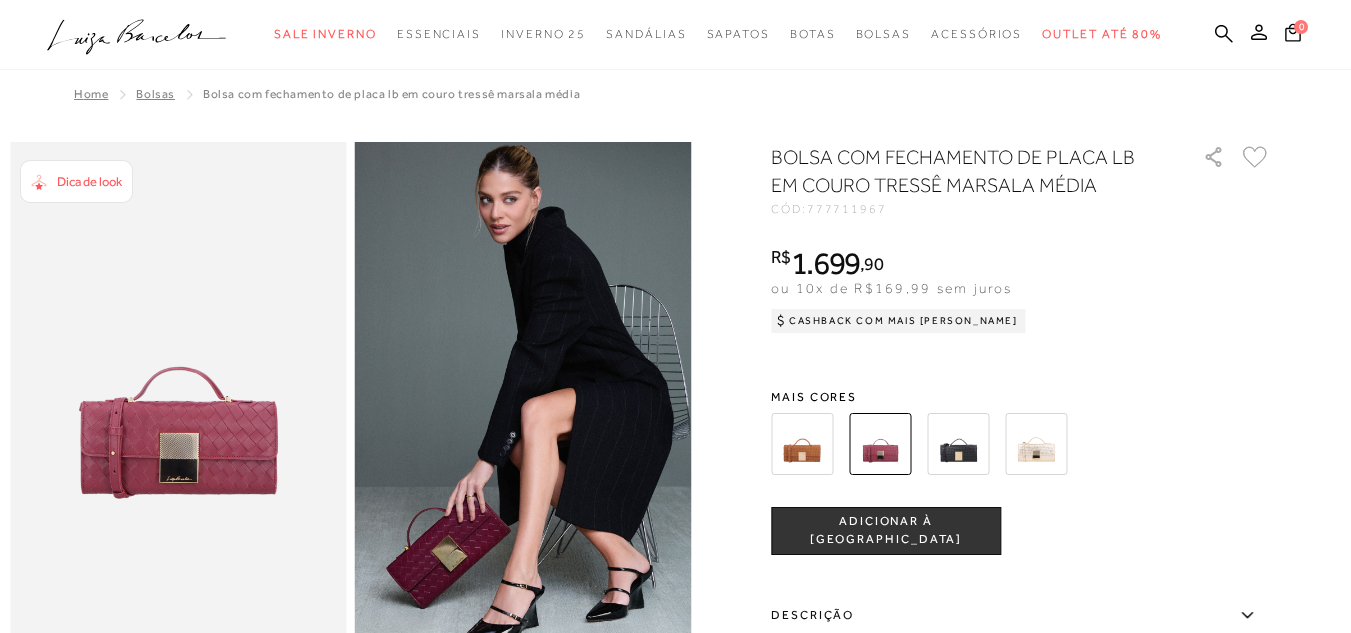 click at bounding box center (958, 444) 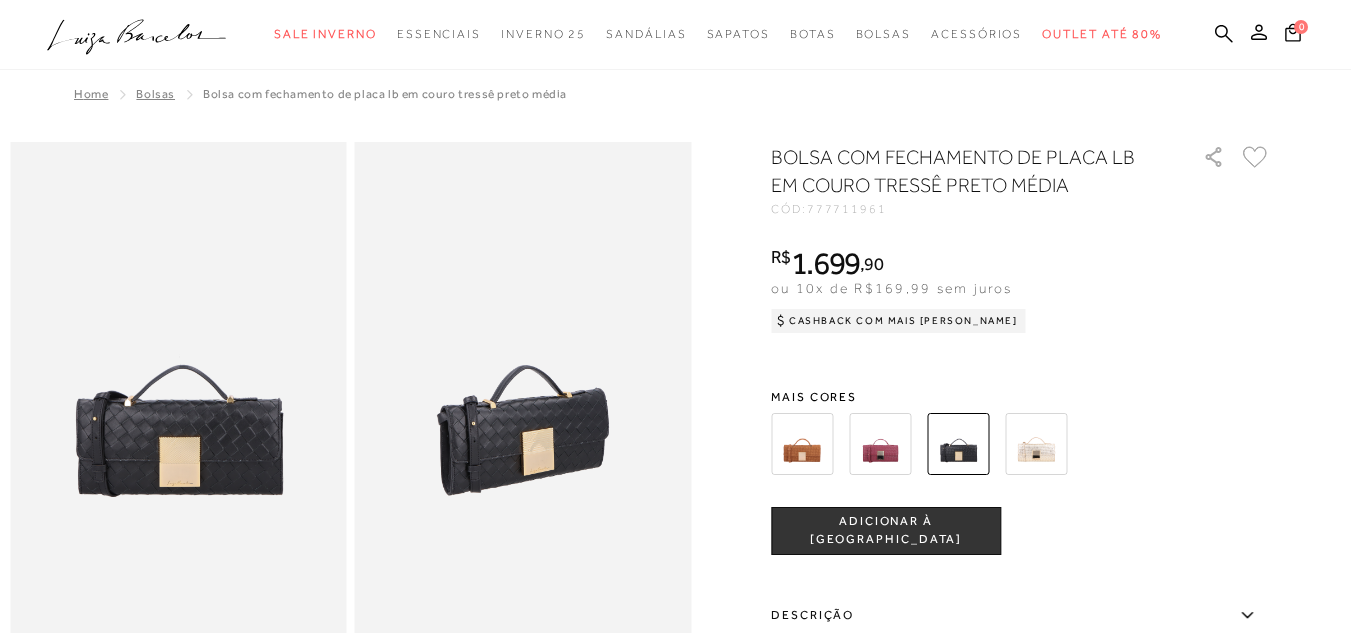 scroll, scrollTop: 0, scrollLeft: 0, axis: both 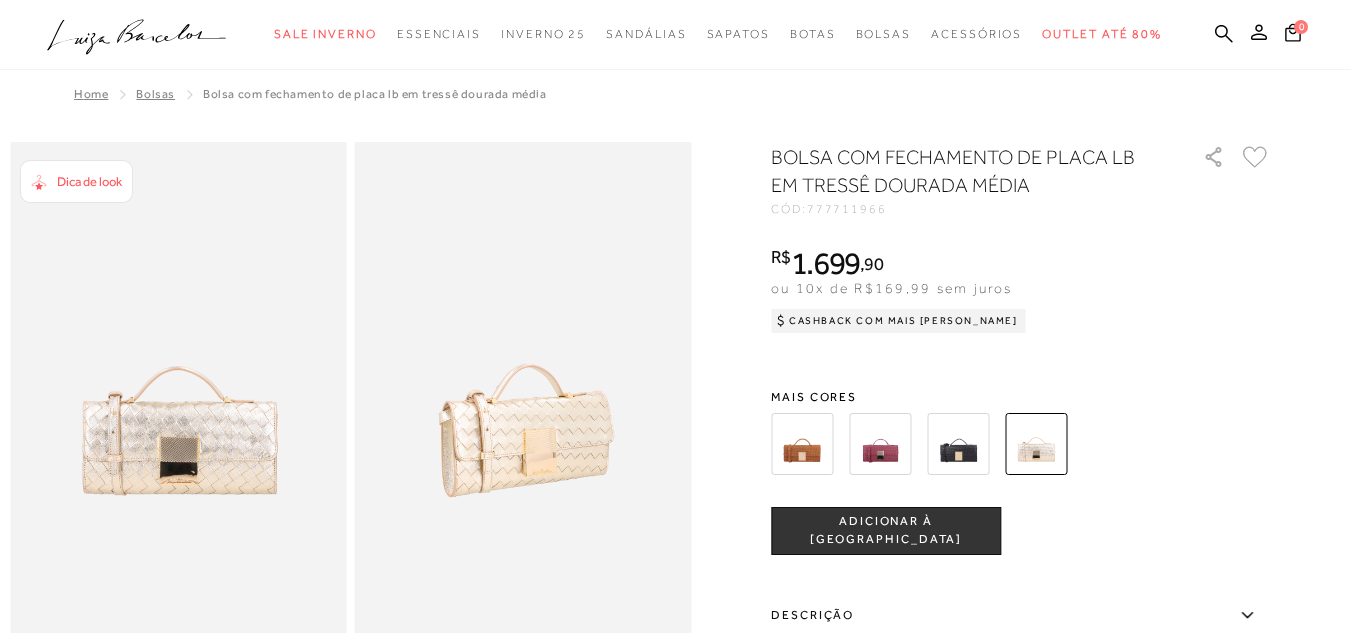 click at bounding box center [802, 444] 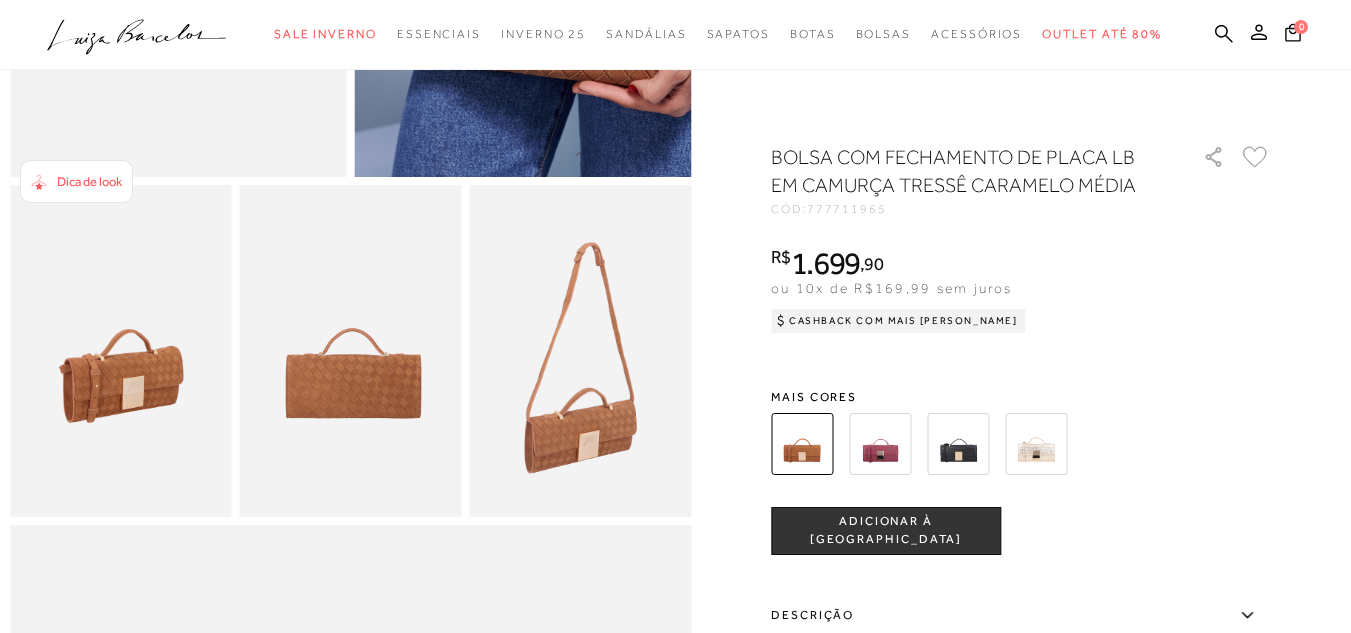 scroll, scrollTop: 500, scrollLeft: 0, axis: vertical 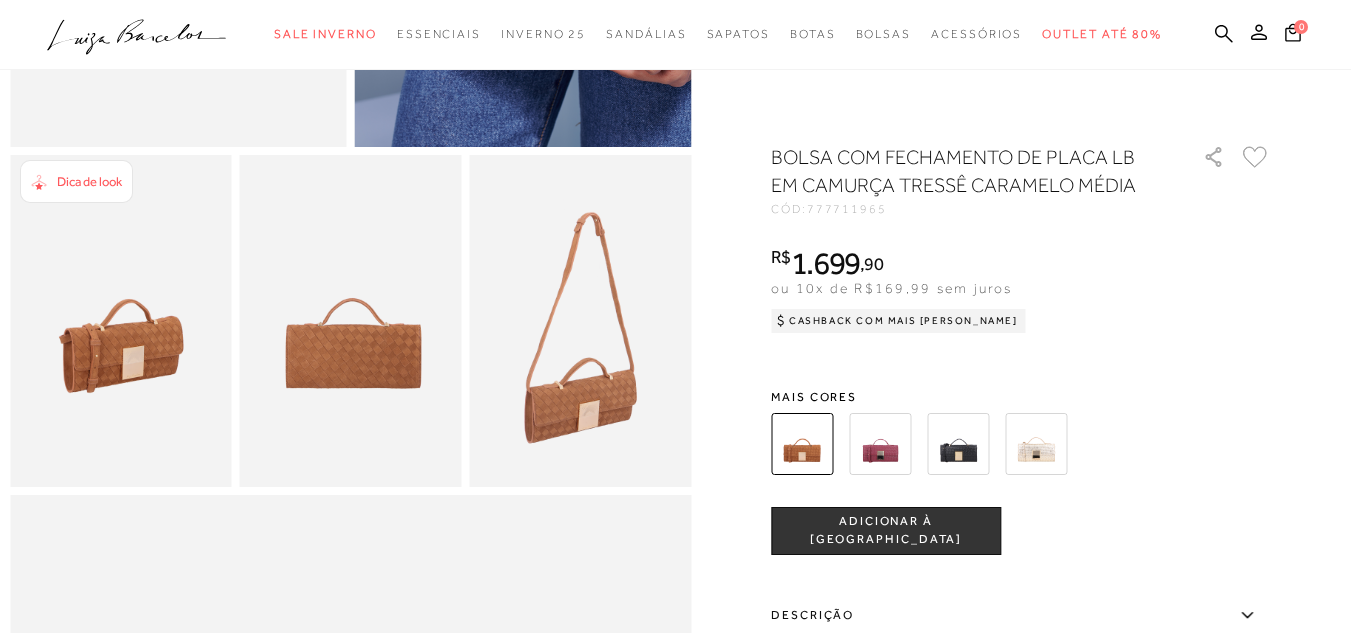 click on "ADICIONAR À [GEOGRAPHIC_DATA]" at bounding box center [886, 530] 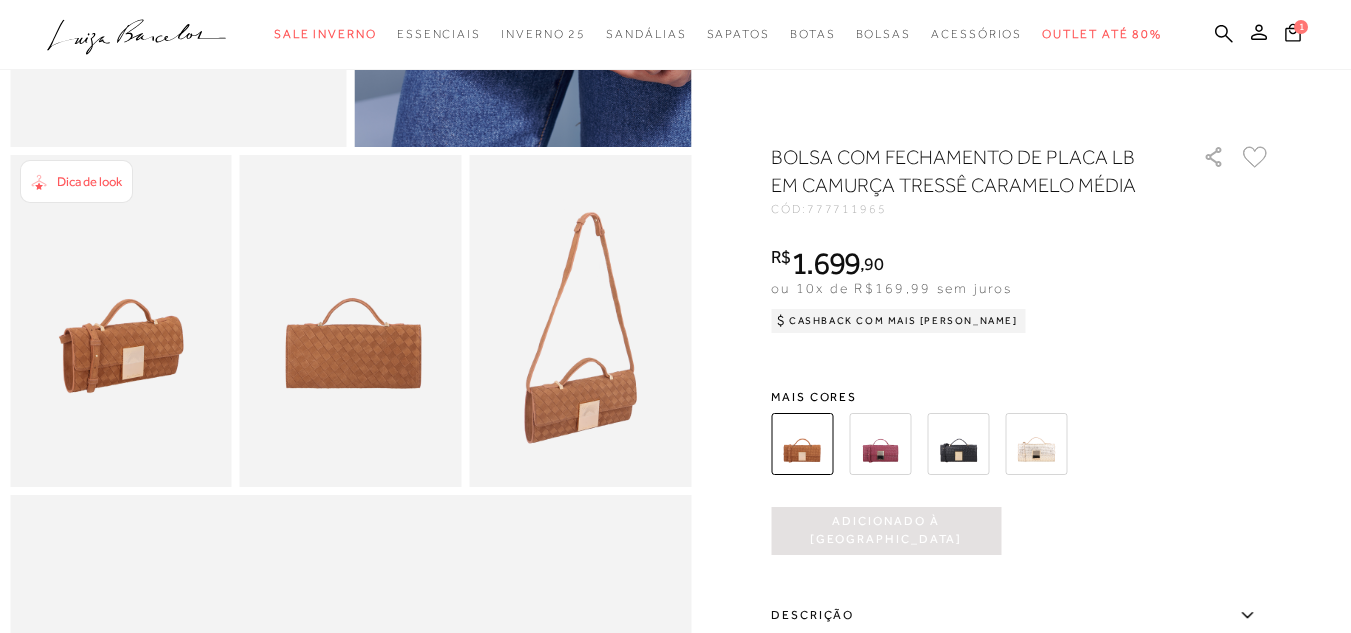 scroll, scrollTop: 0, scrollLeft: 0, axis: both 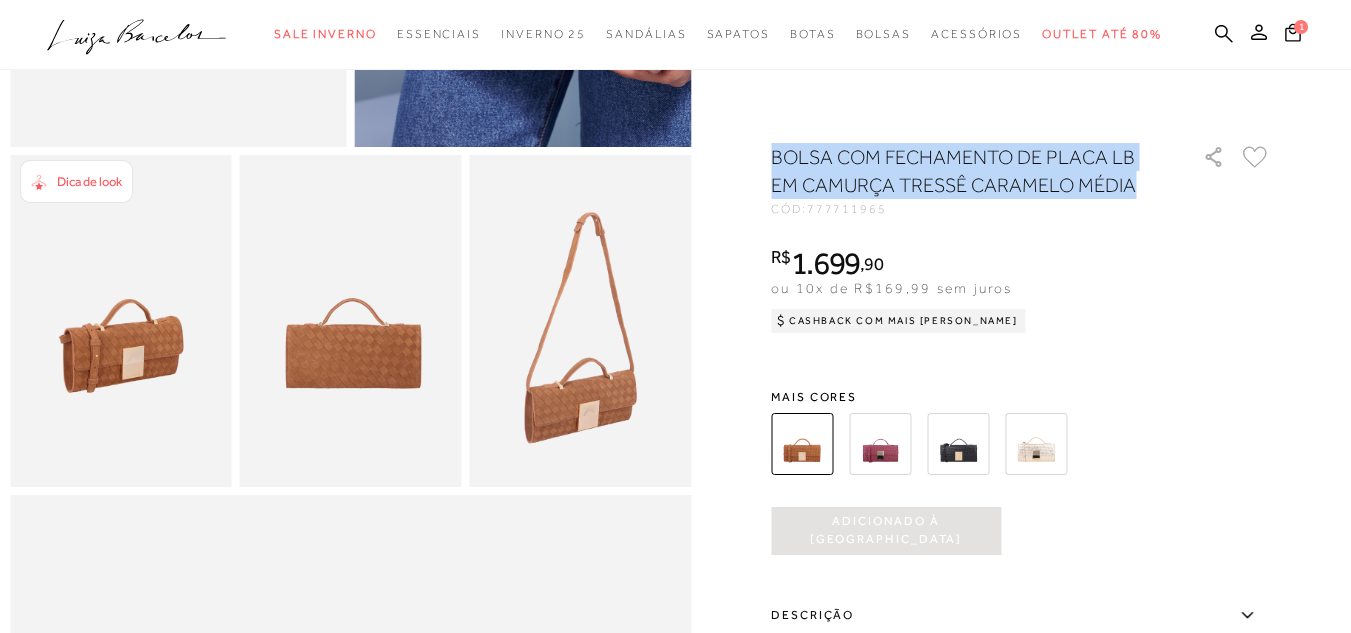 drag, startPoint x: 790, startPoint y: 153, endPoint x: 1143, endPoint y: 188, distance: 354.7309 